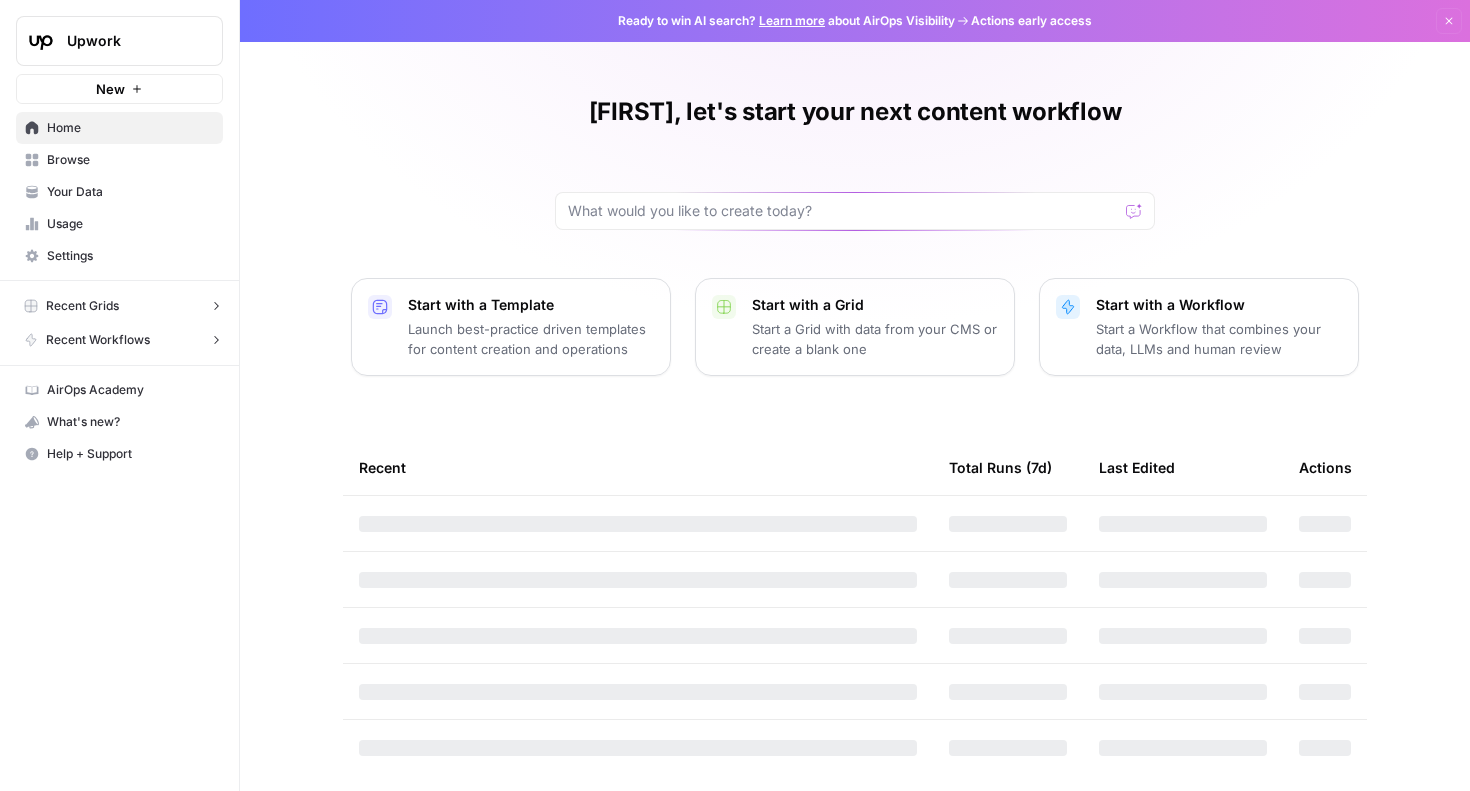scroll, scrollTop: 0, scrollLeft: 0, axis: both 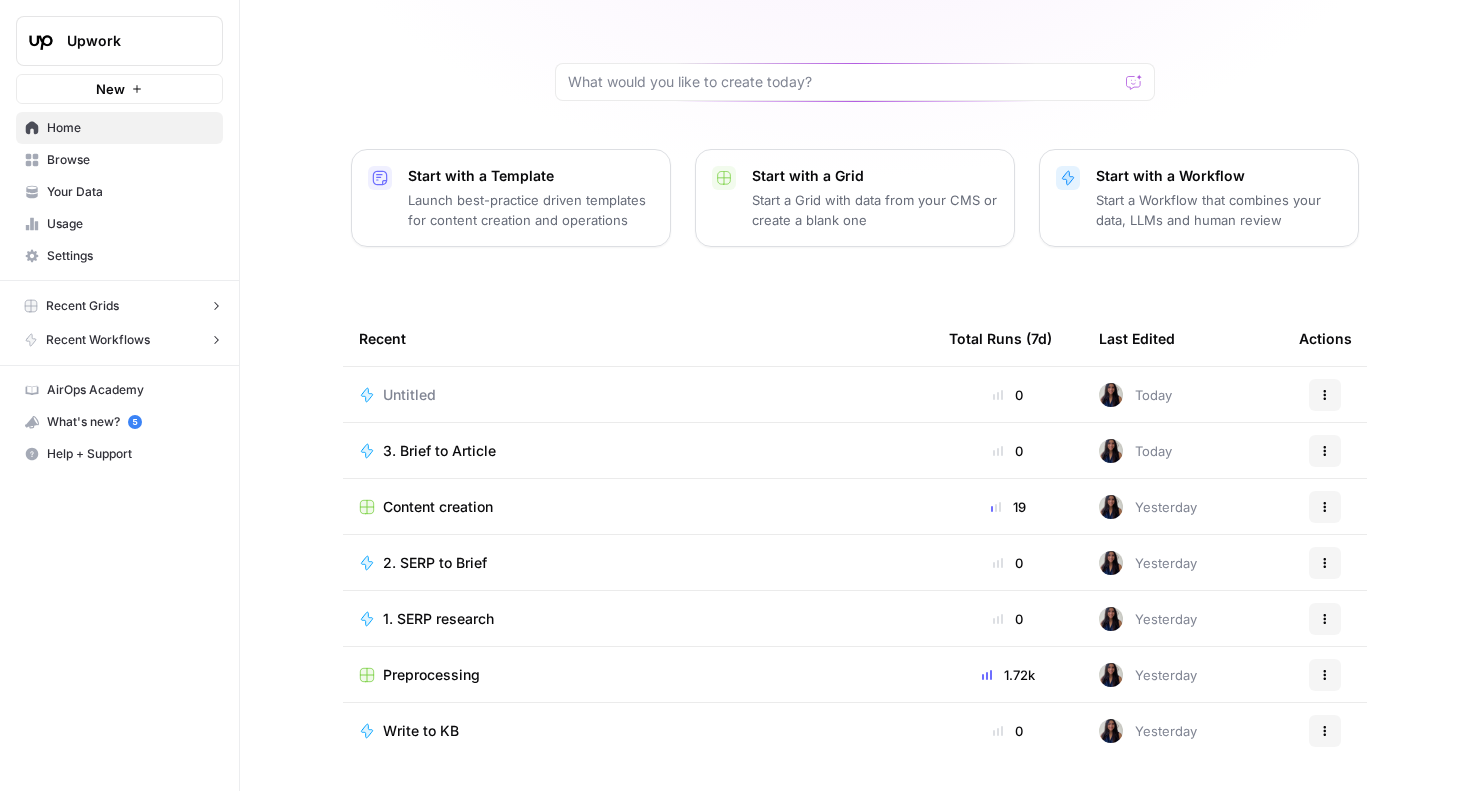 click on "Recent Grids" at bounding box center [123, 306] 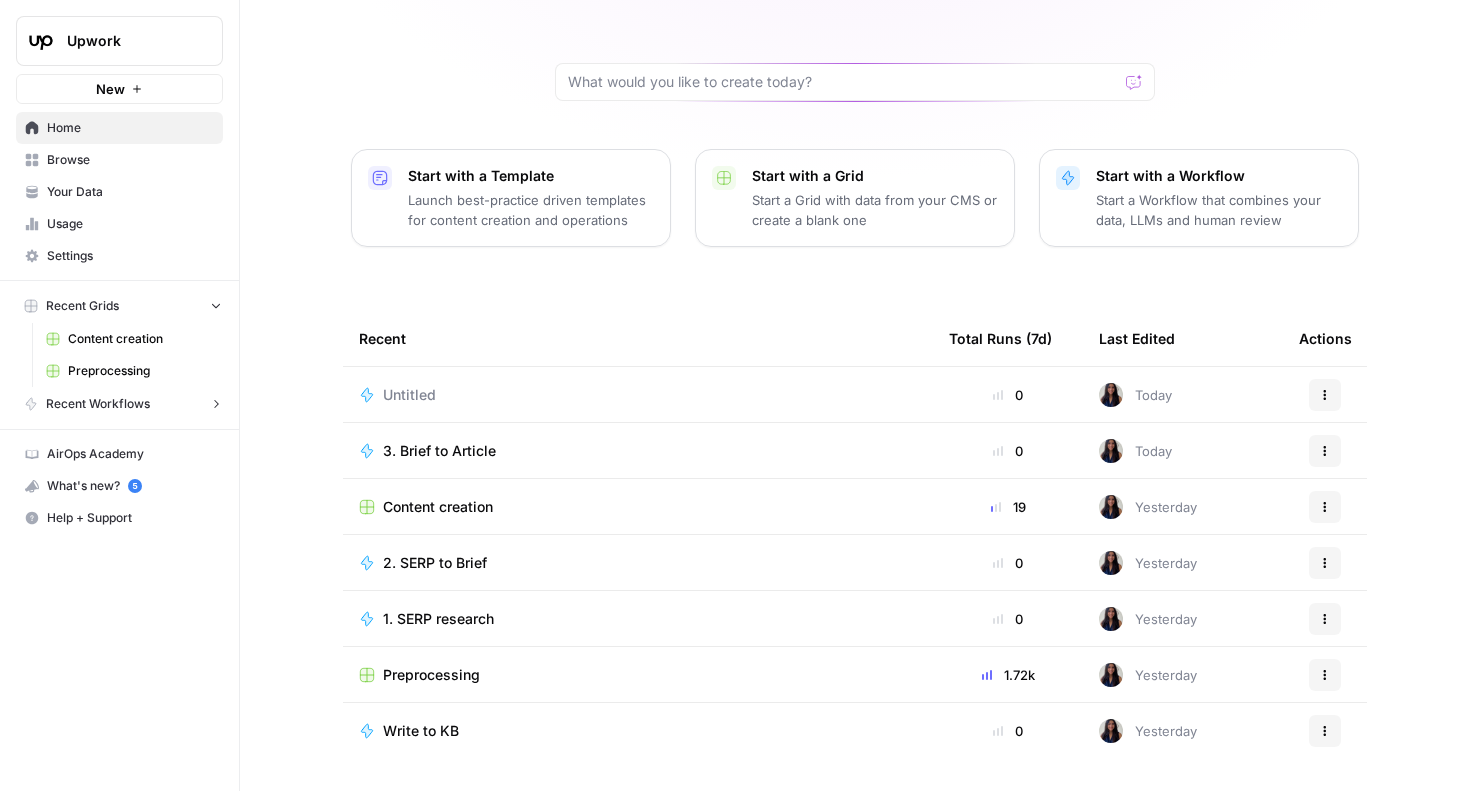 click on "Content creation" at bounding box center [141, 339] 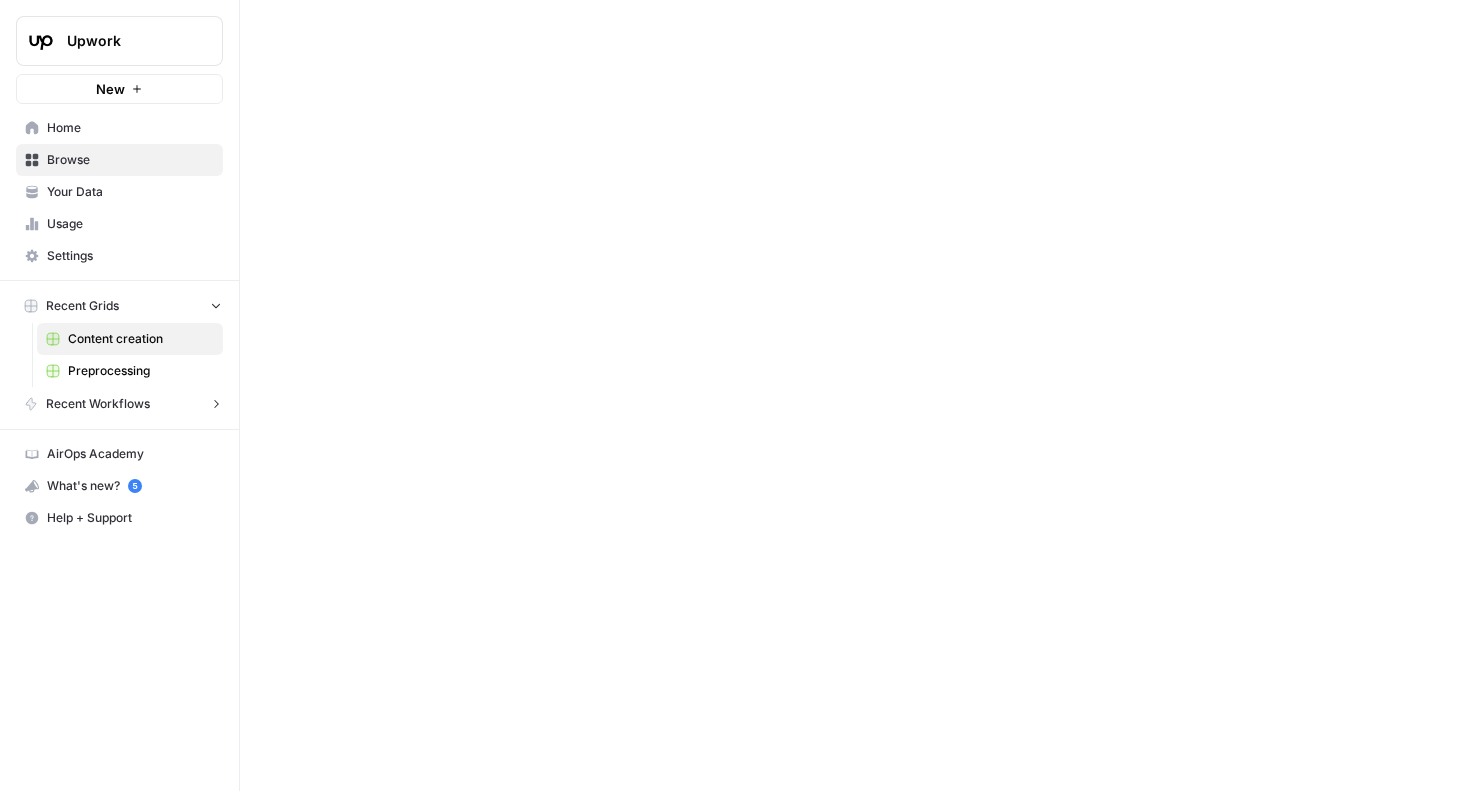 scroll, scrollTop: 0, scrollLeft: 0, axis: both 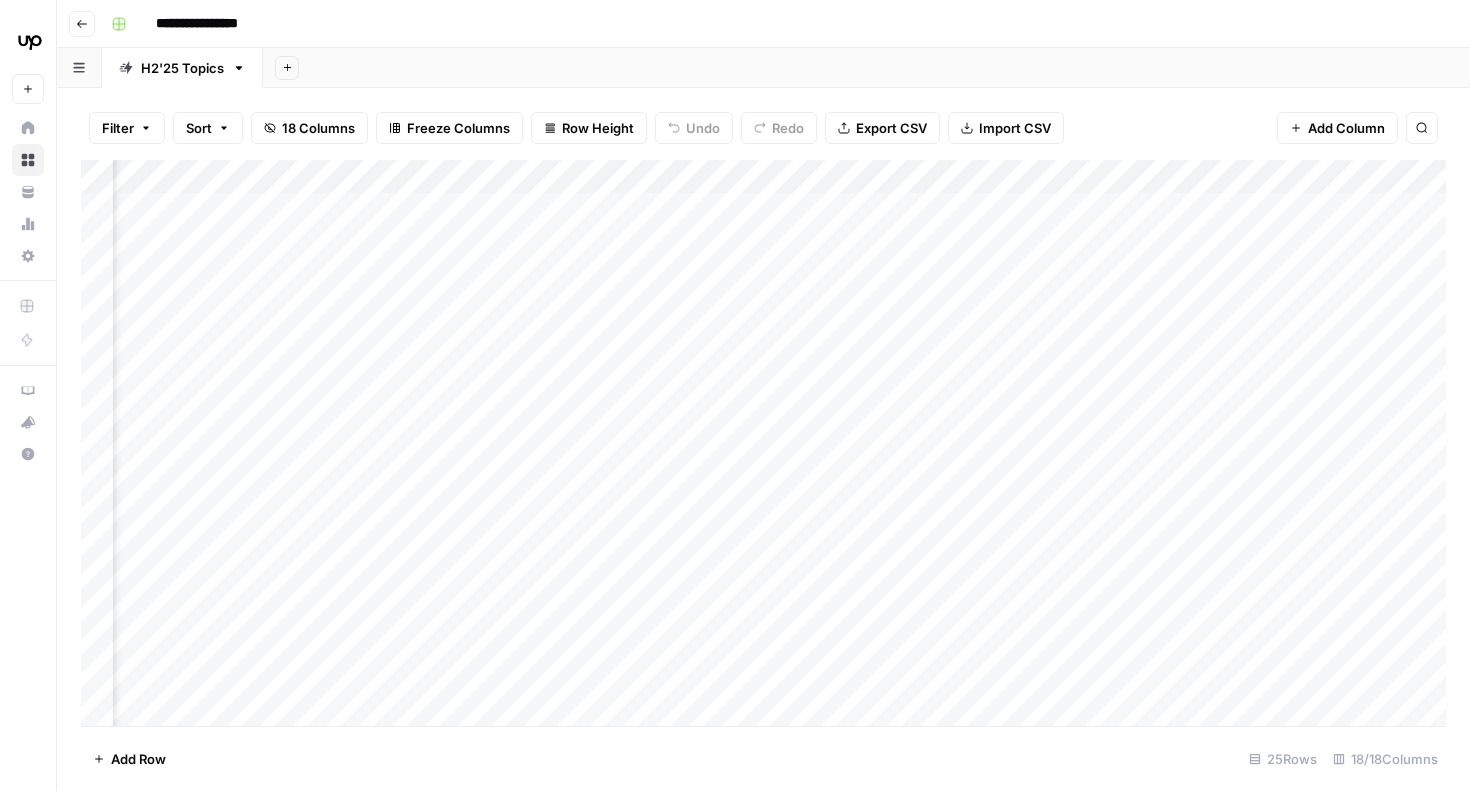 click on "Add Column" at bounding box center [763, 443] 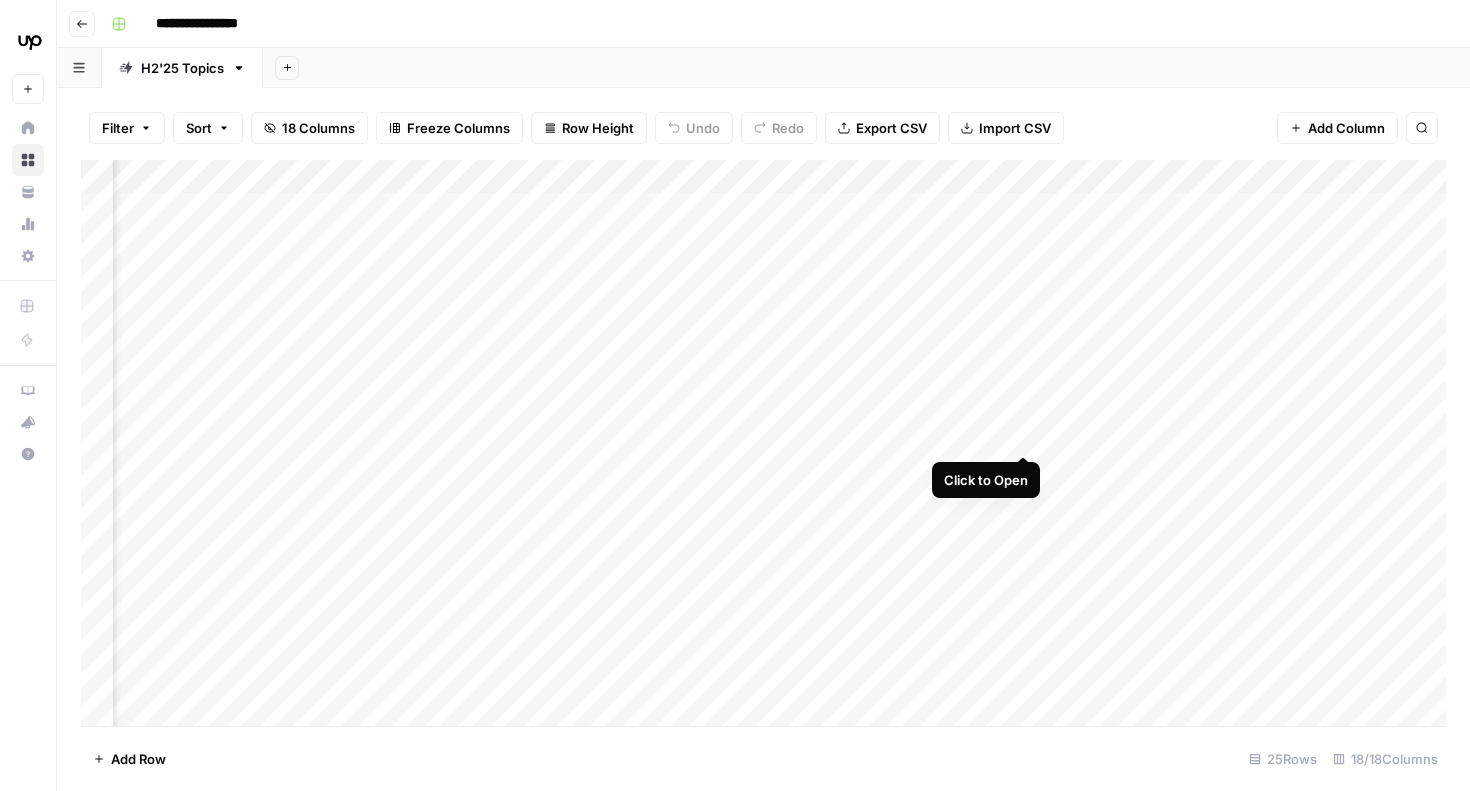 click on "Add Column" at bounding box center [763, 443] 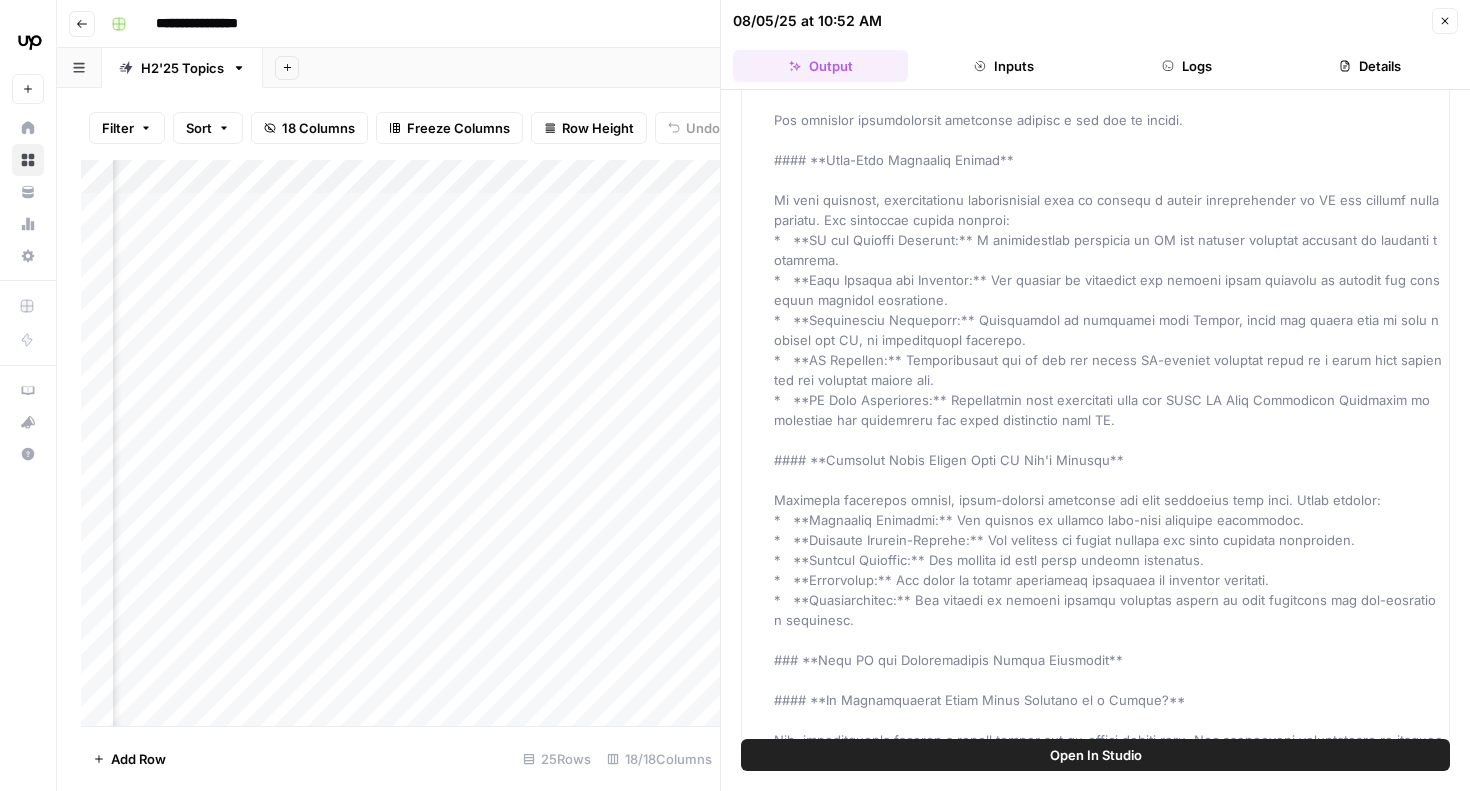 scroll, scrollTop: 14577, scrollLeft: 0, axis: vertical 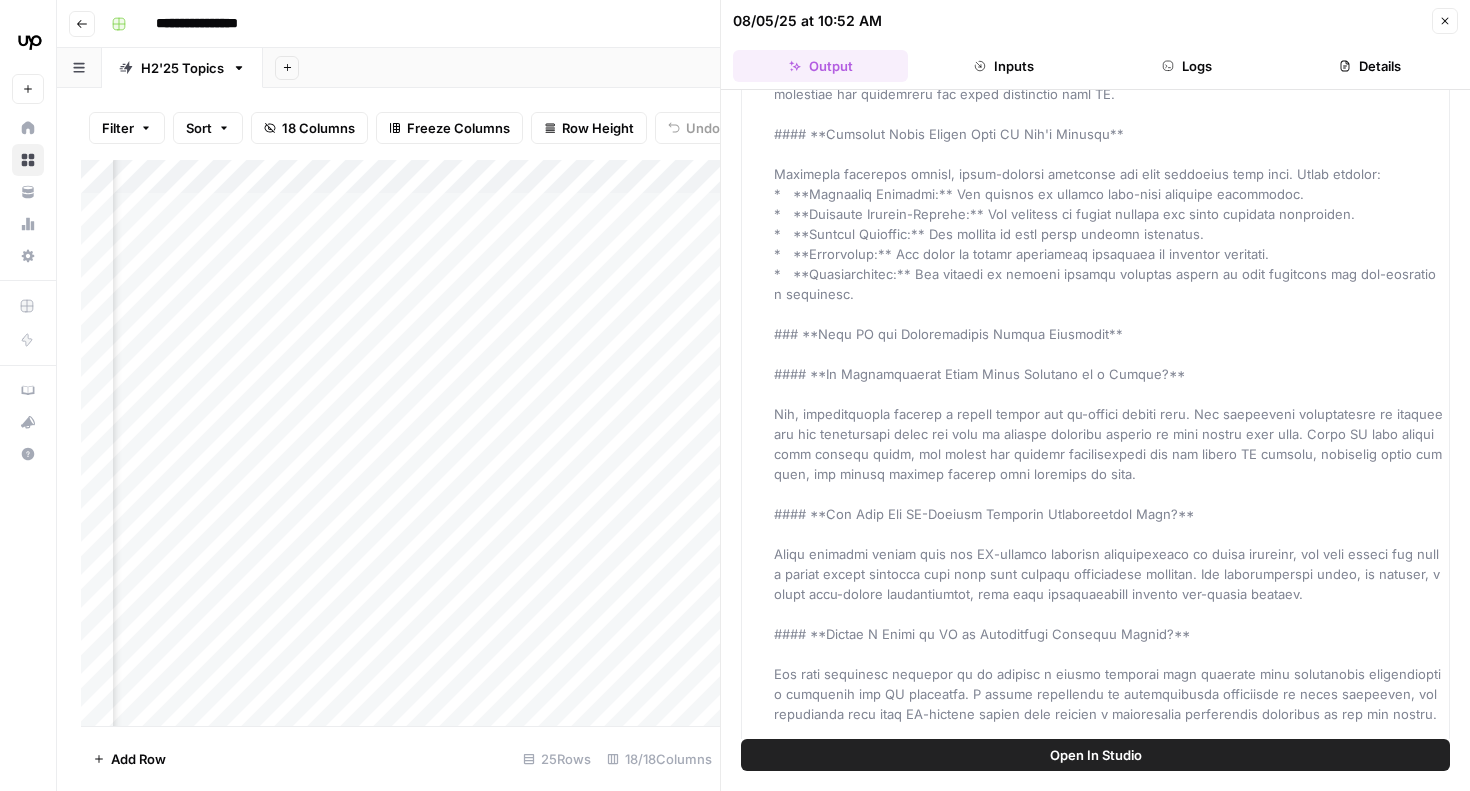 click on "Inputs" at bounding box center (1003, 66) 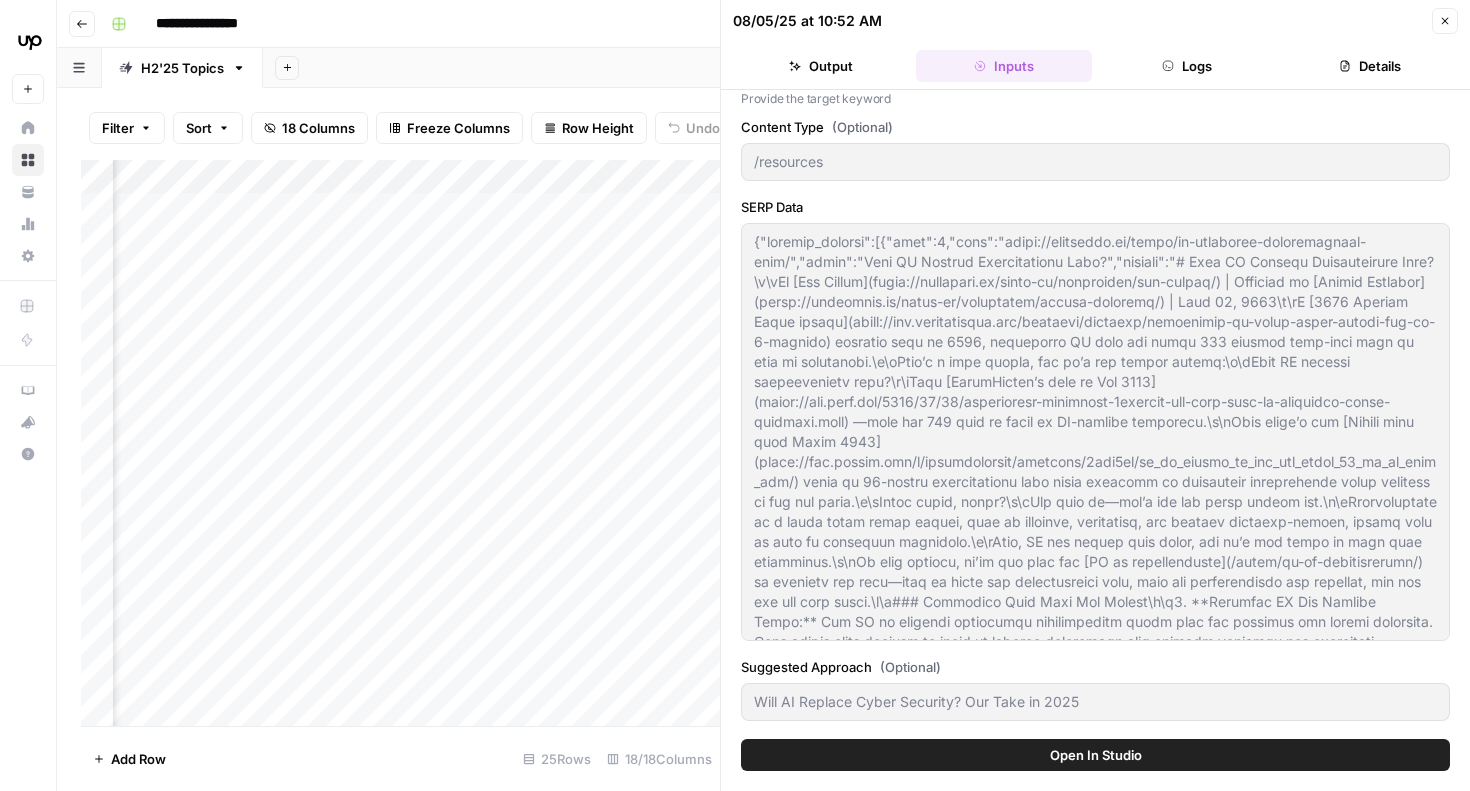 scroll, scrollTop: 154, scrollLeft: 0, axis: vertical 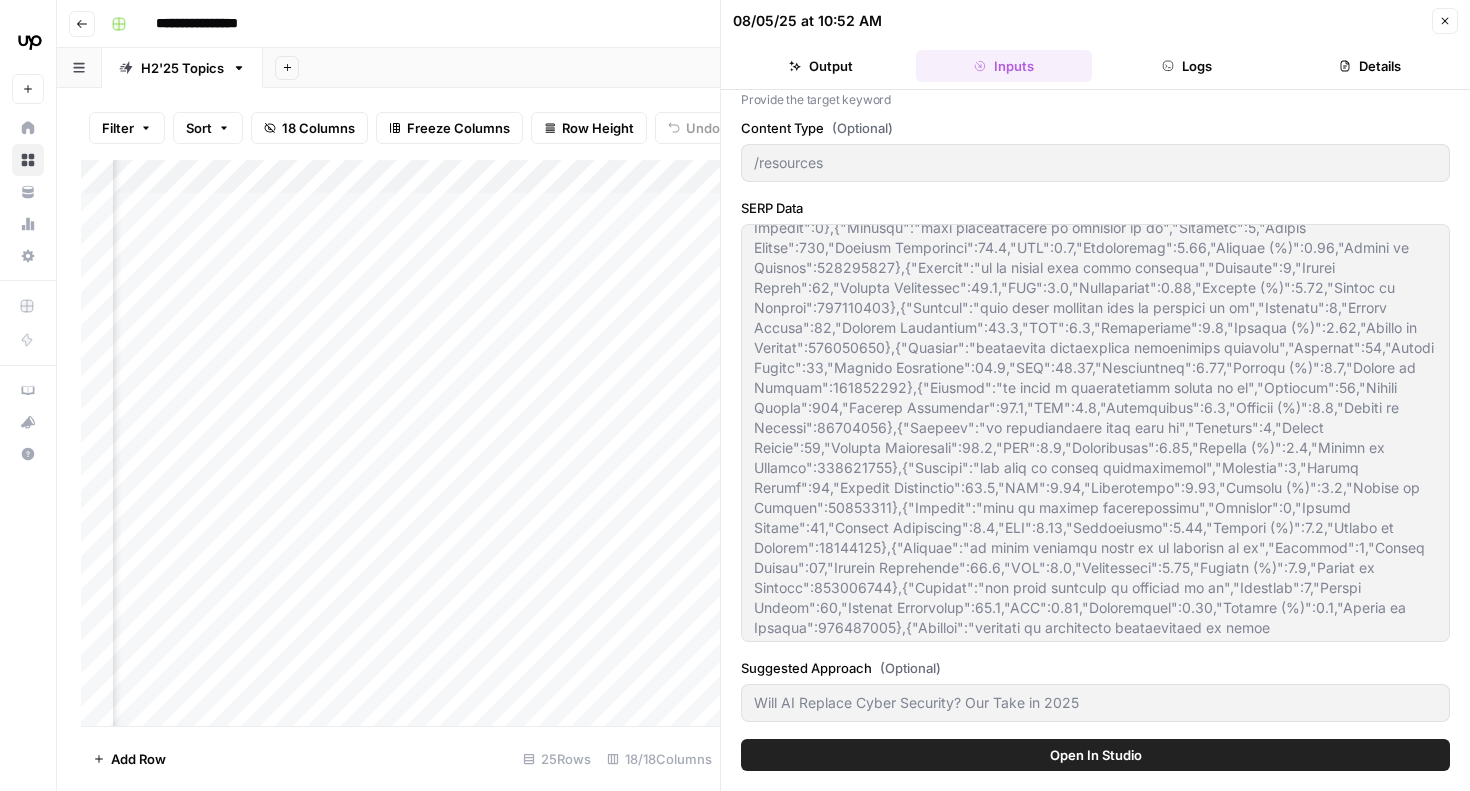 click 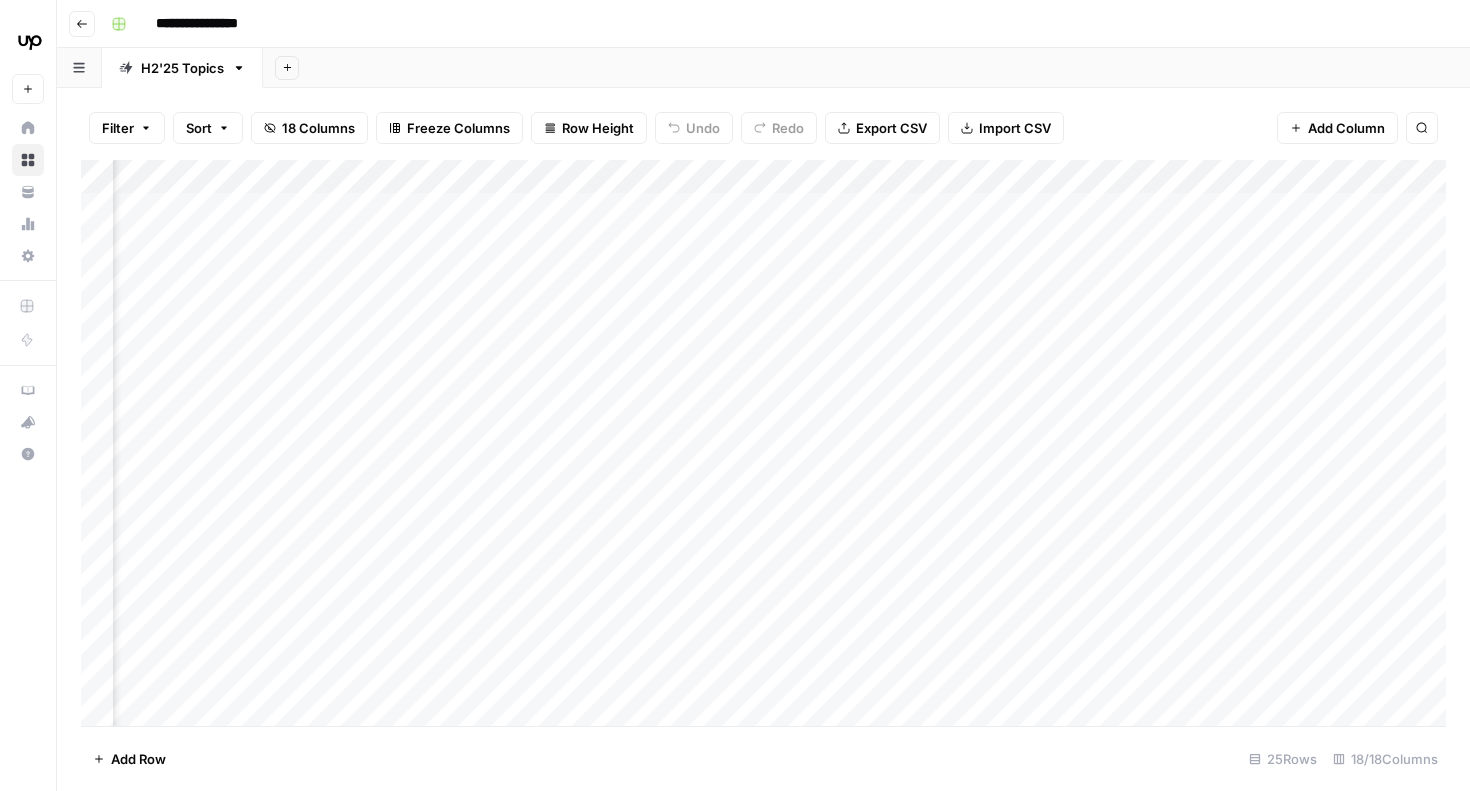 scroll, scrollTop: 0, scrollLeft: 2061, axis: horizontal 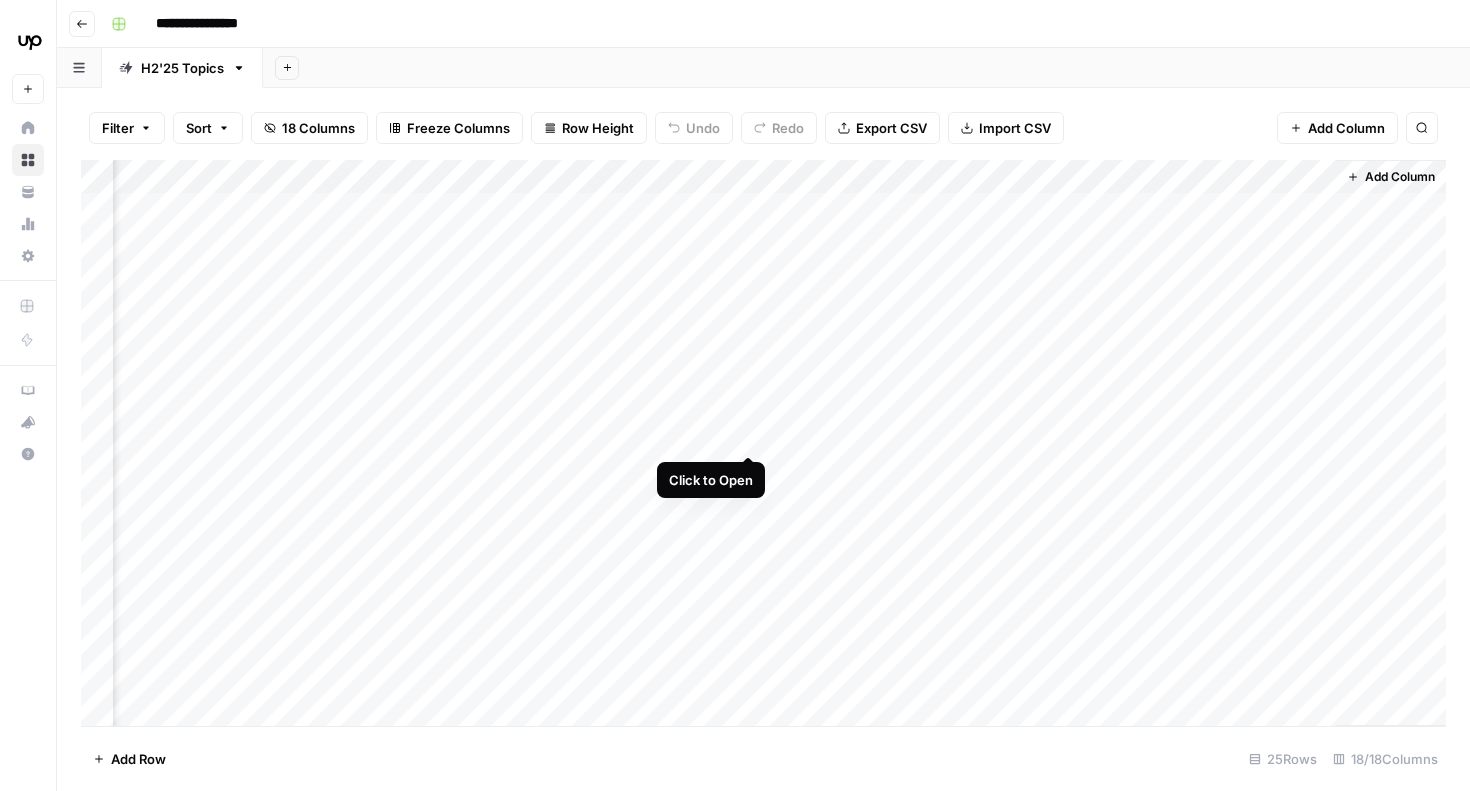 click on "Add Column" at bounding box center [763, 443] 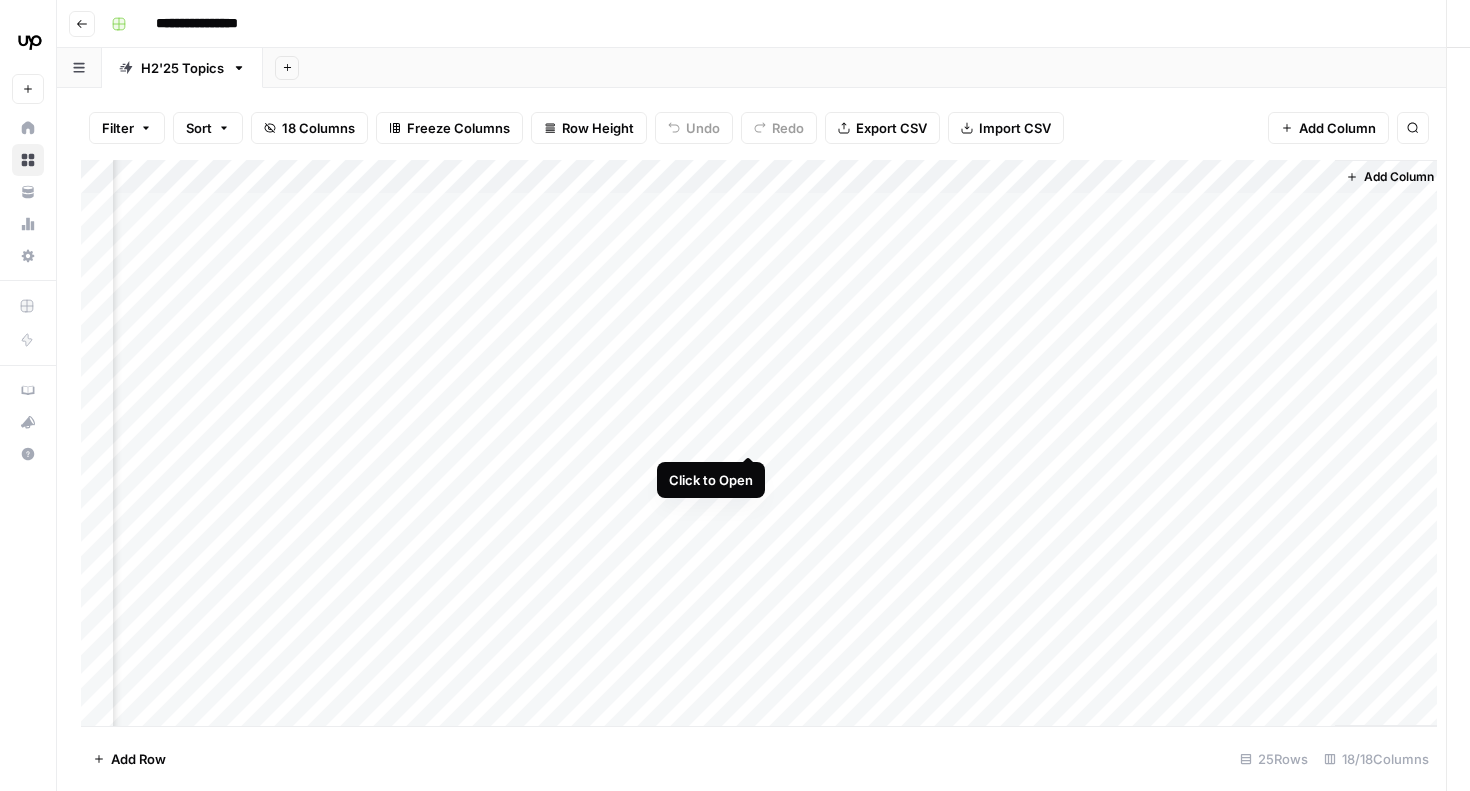 scroll, scrollTop: 0, scrollLeft: 2046, axis: horizontal 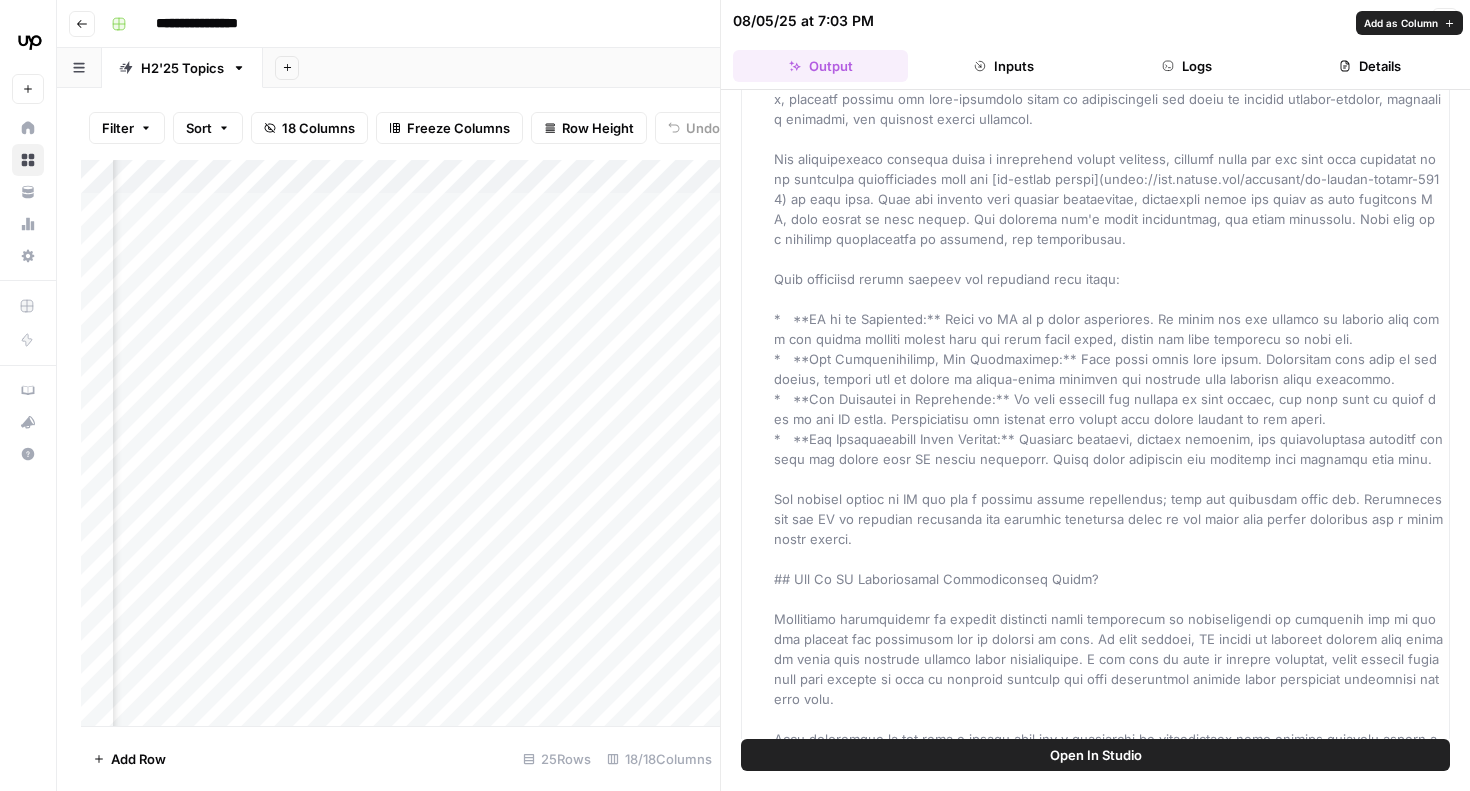 click on "Article" at bounding box center (1108, 2549) 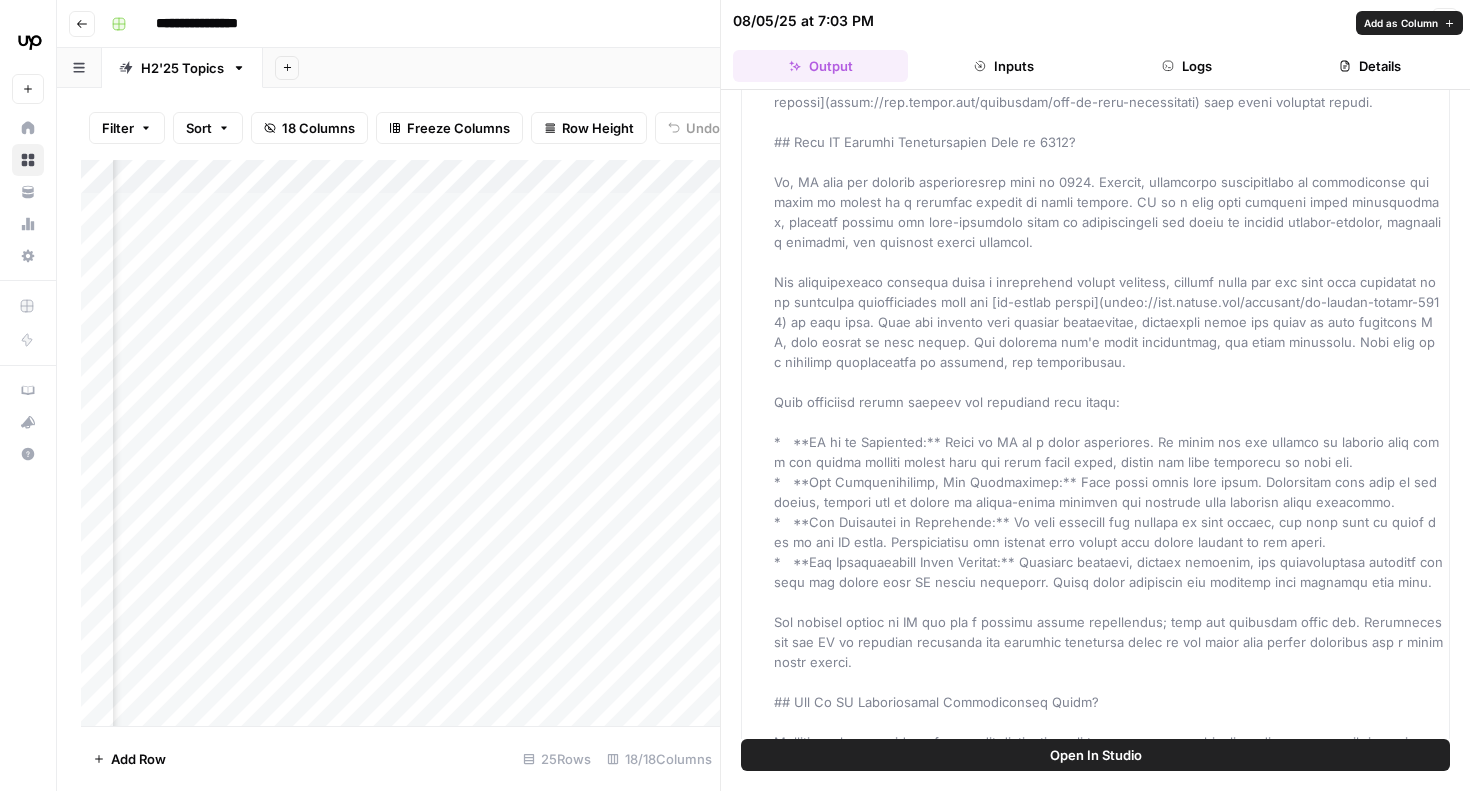 scroll, scrollTop: 0, scrollLeft: 0, axis: both 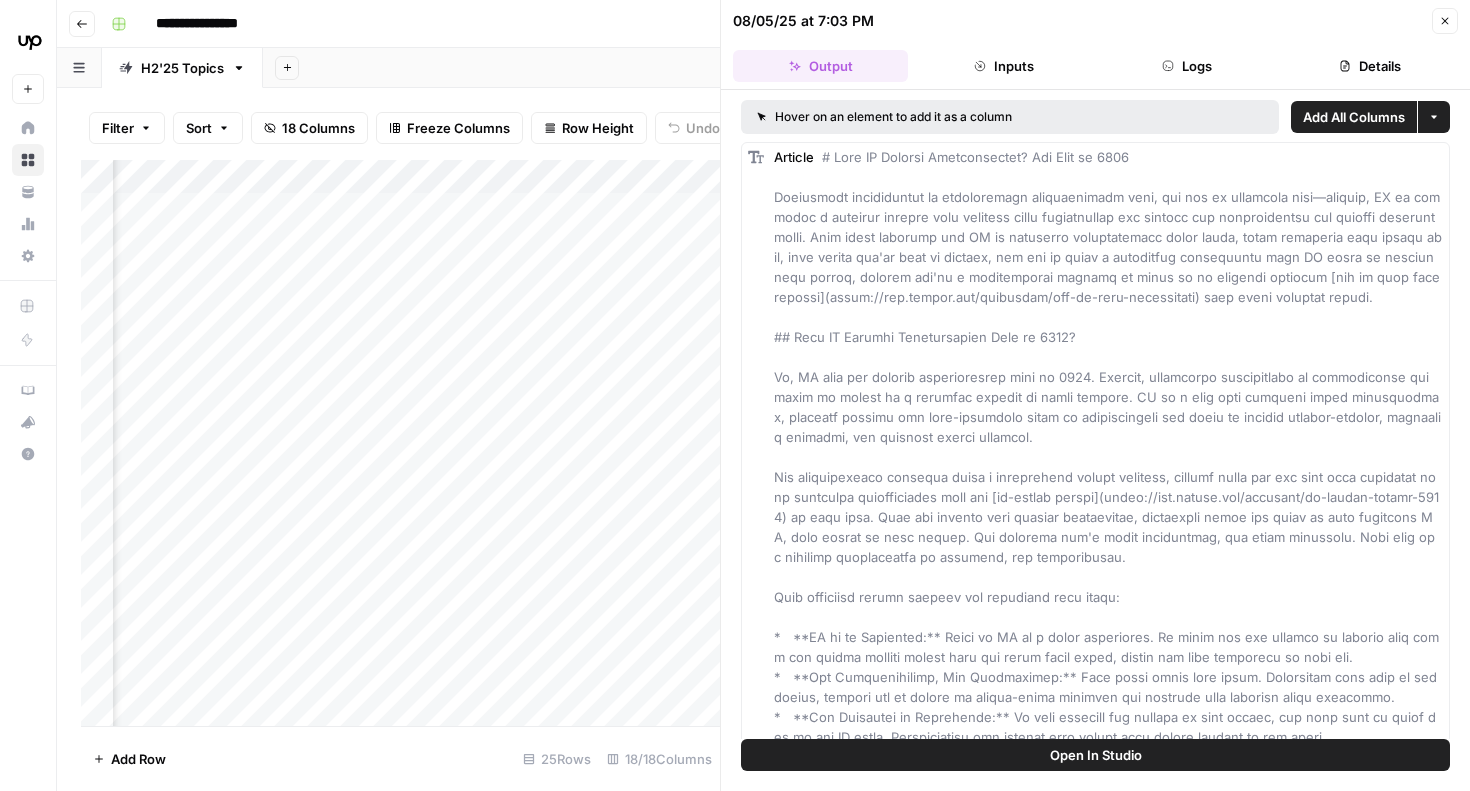 click on "Inputs" at bounding box center (1003, 66) 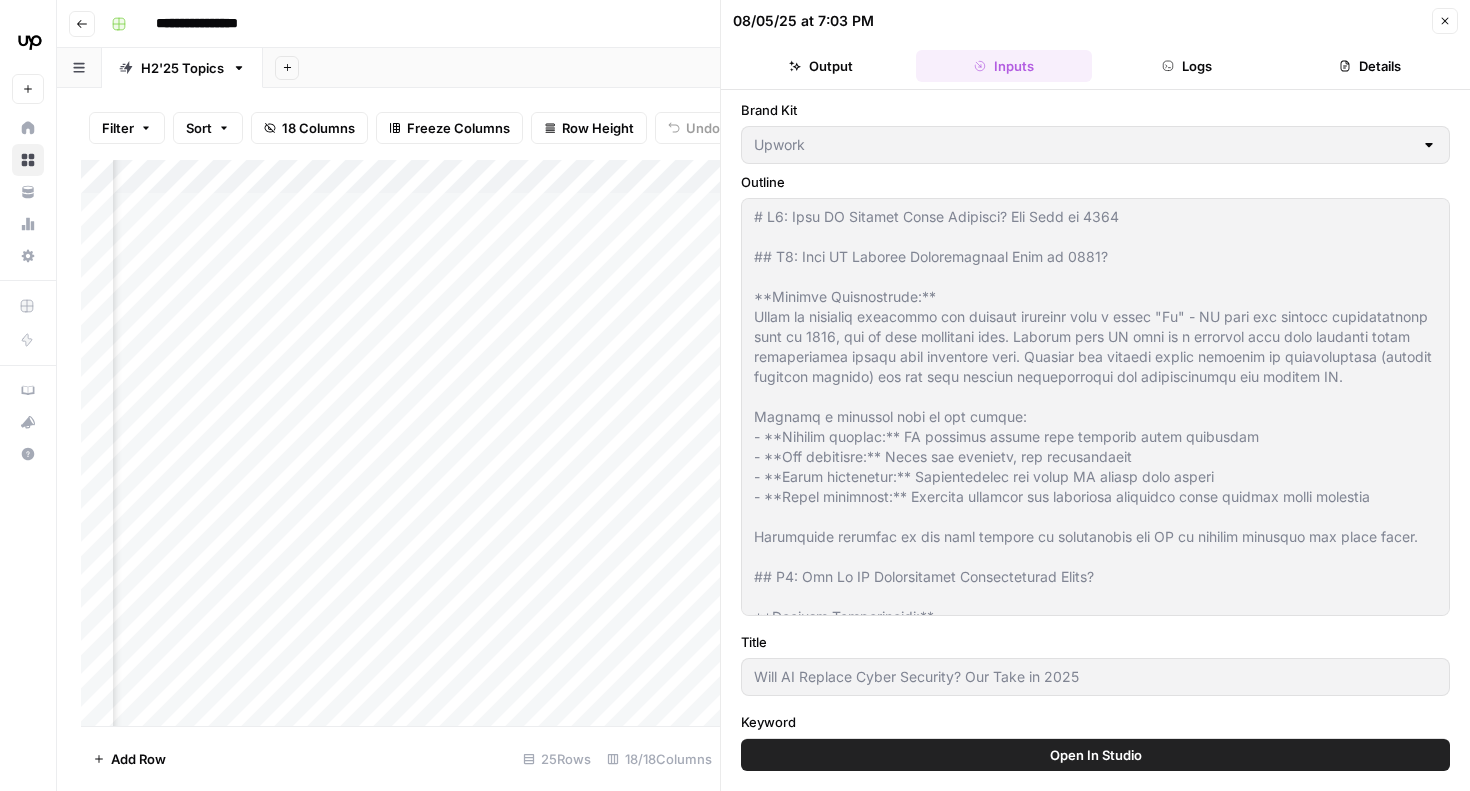 click on "Logs" at bounding box center (1187, 66) 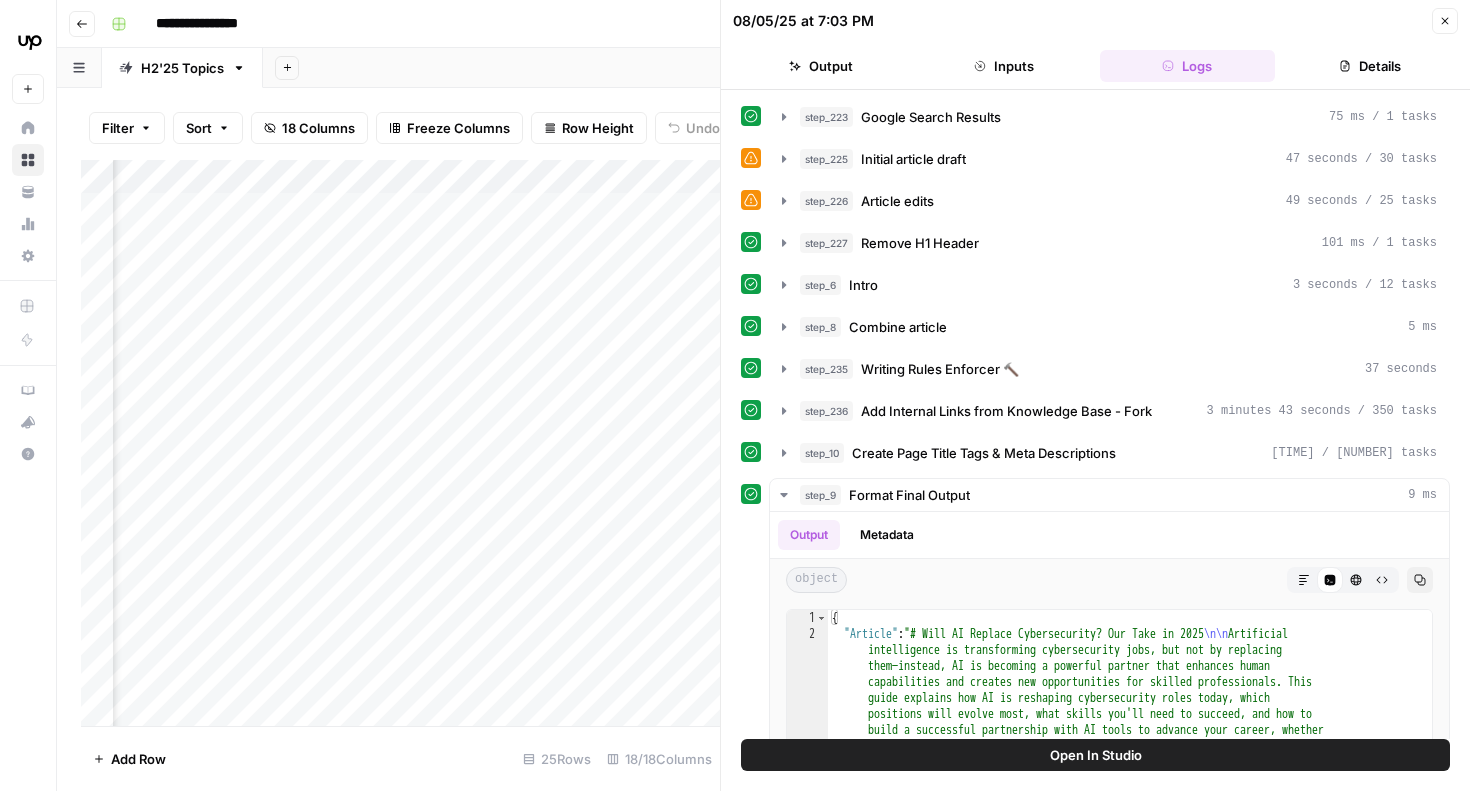 click on "Details" at bounding box center [1370, 66] 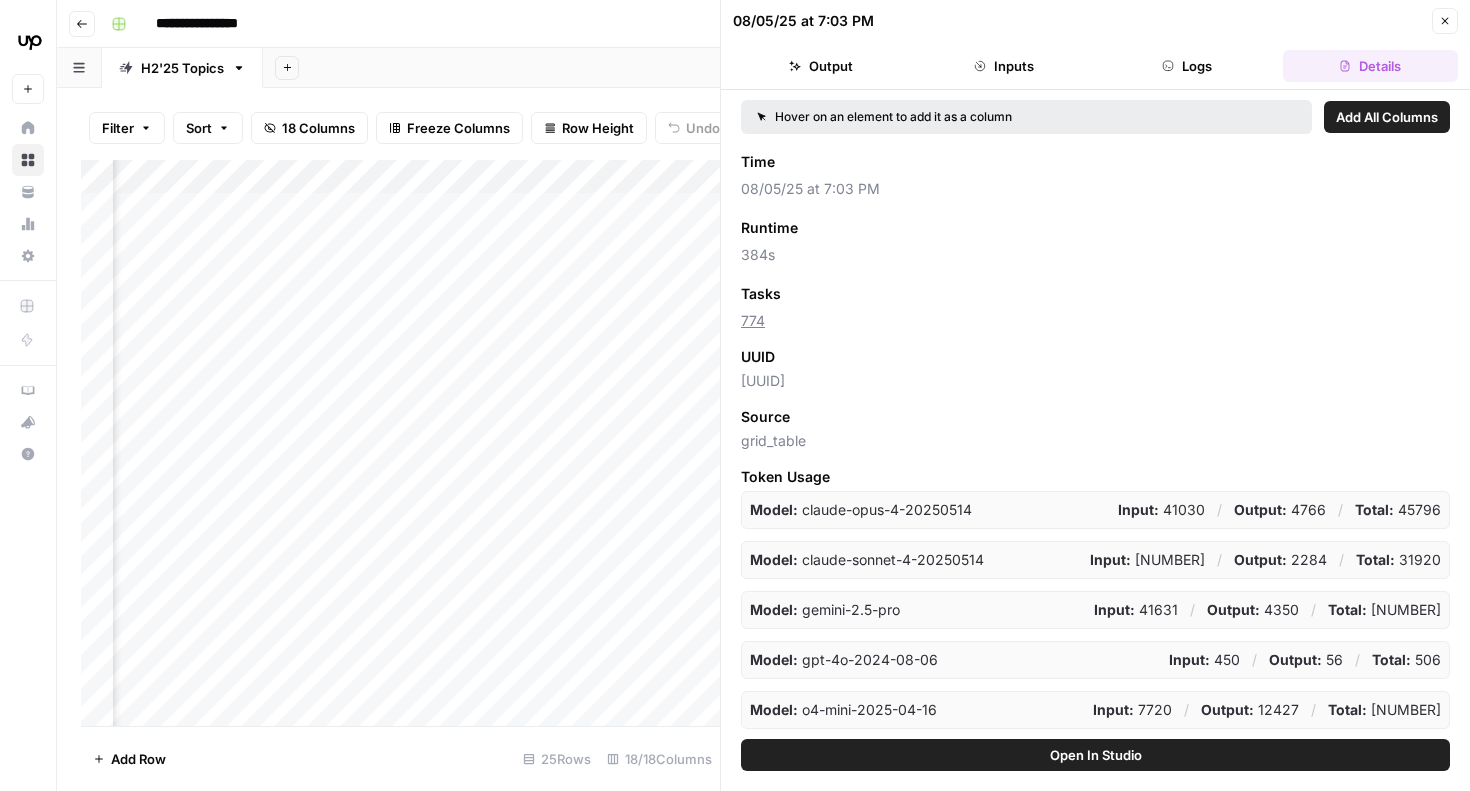 scroll, scrollTop: 0, scrollLeft: 0, axis: both 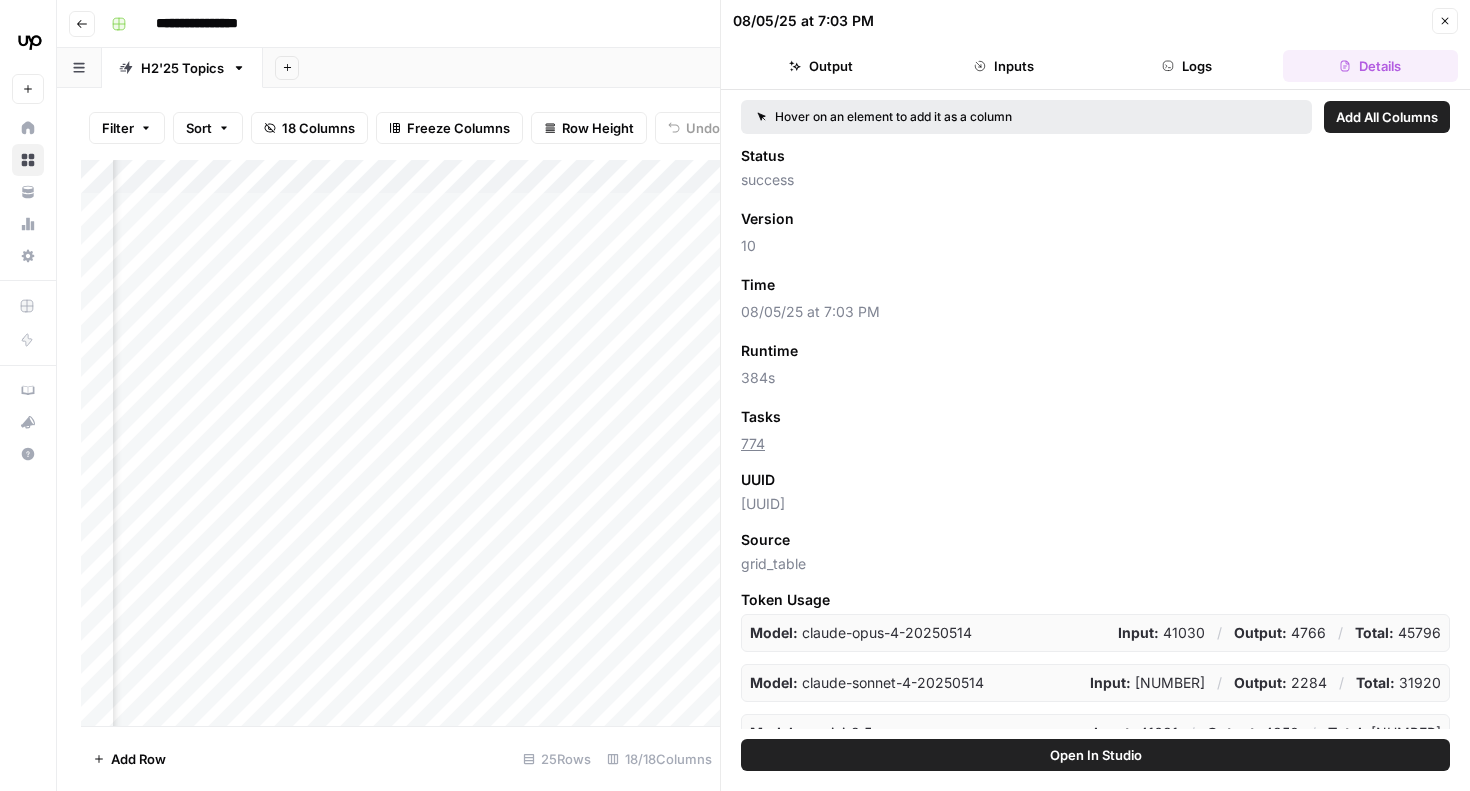 click on "Logs" at bounding box center (1187, 66) 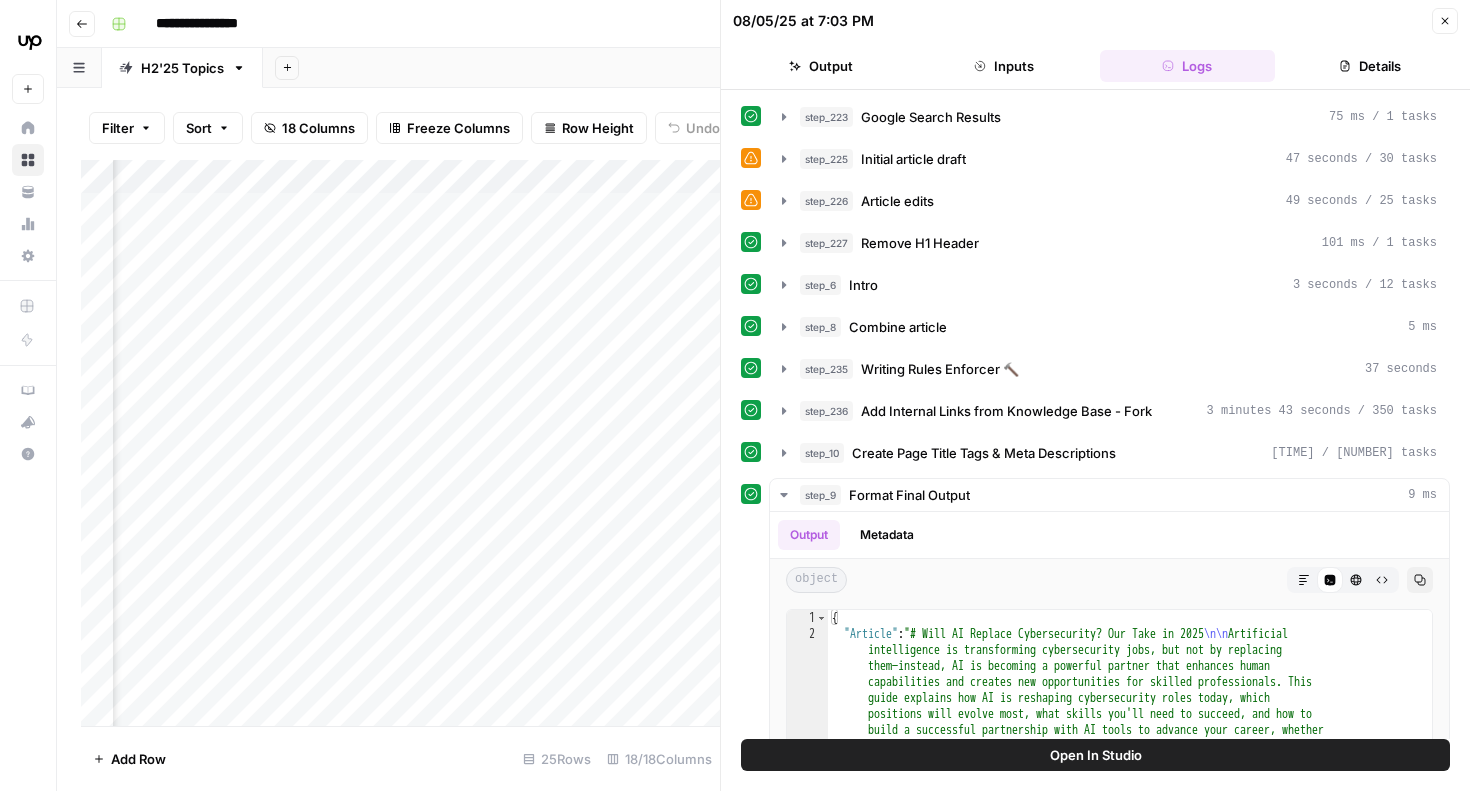 click on "Inputs" at bounding box center (1003, 66) 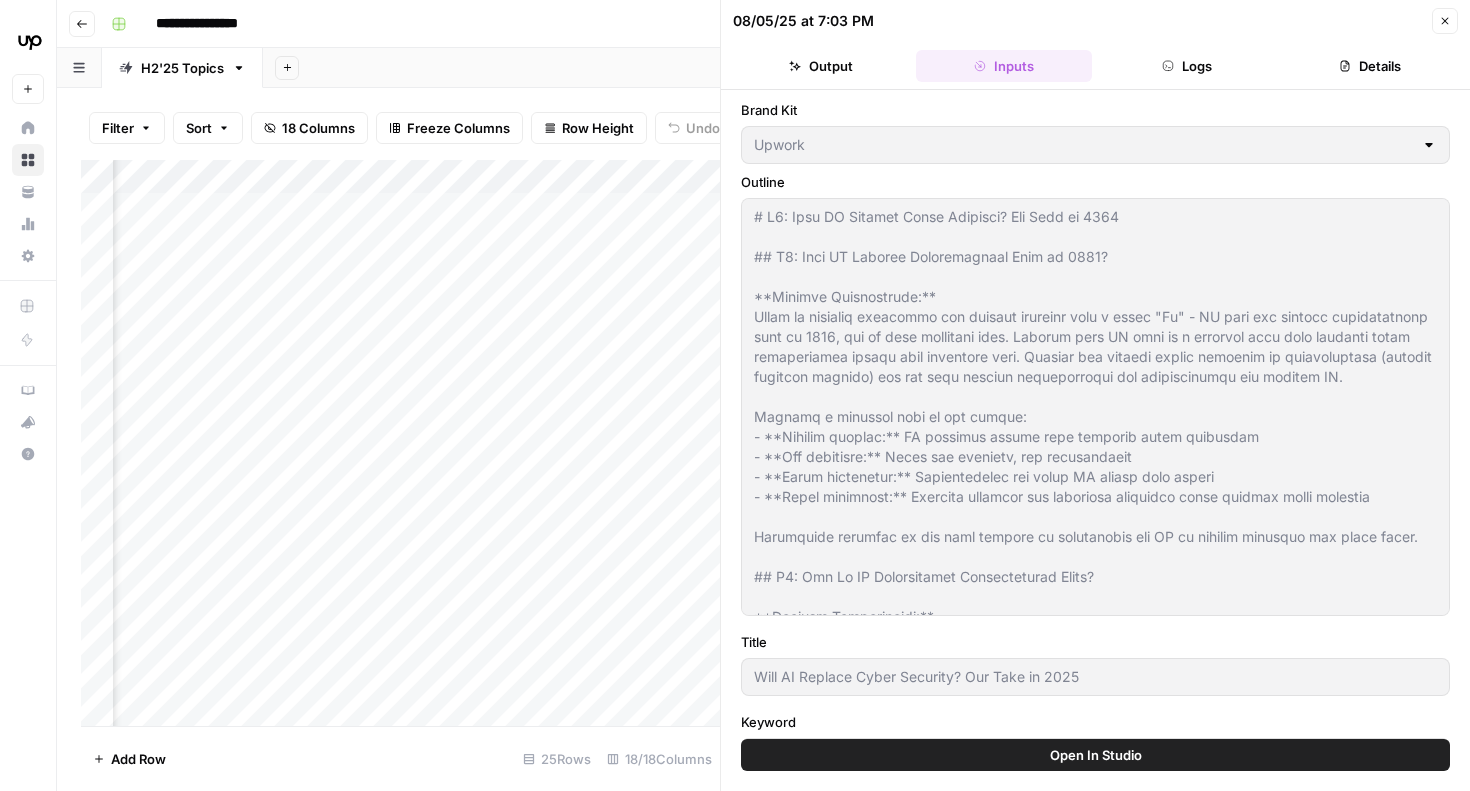 click on "Output" at bounding box center (820, 66) 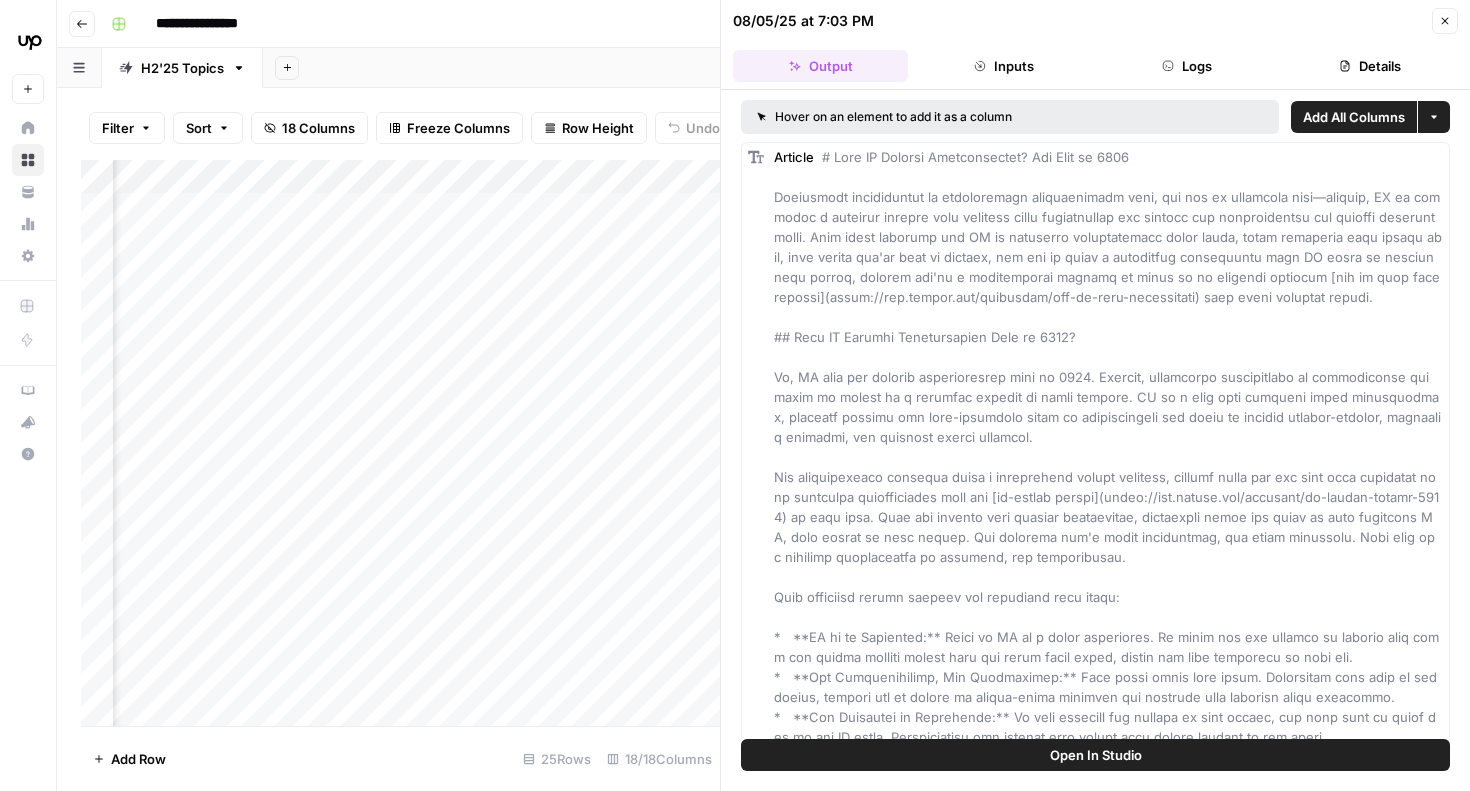 click on "Close" at bounding box center [1445, 21] 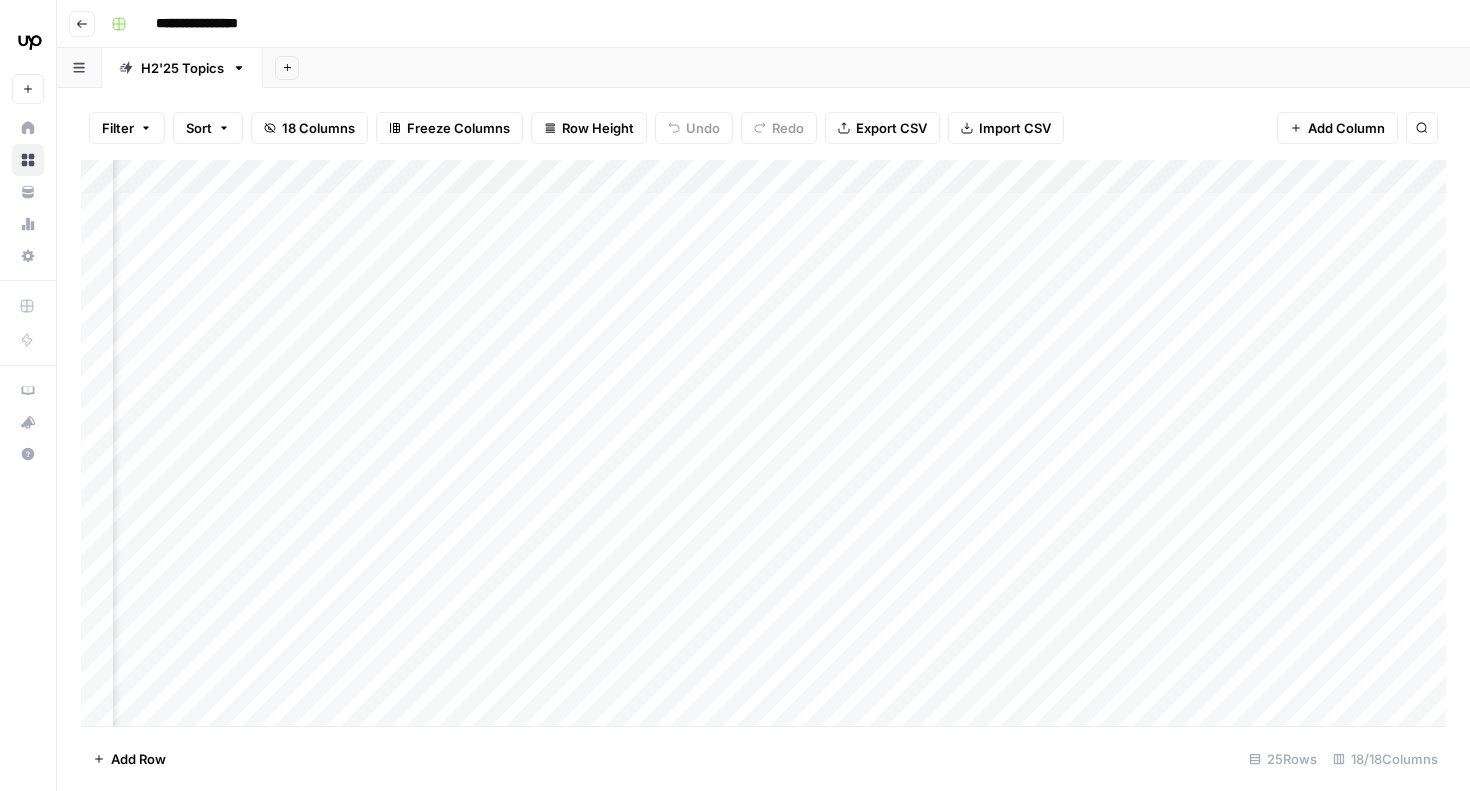 scroll, scrollTop: 0, scrollLeft: 522, axis: horizontal 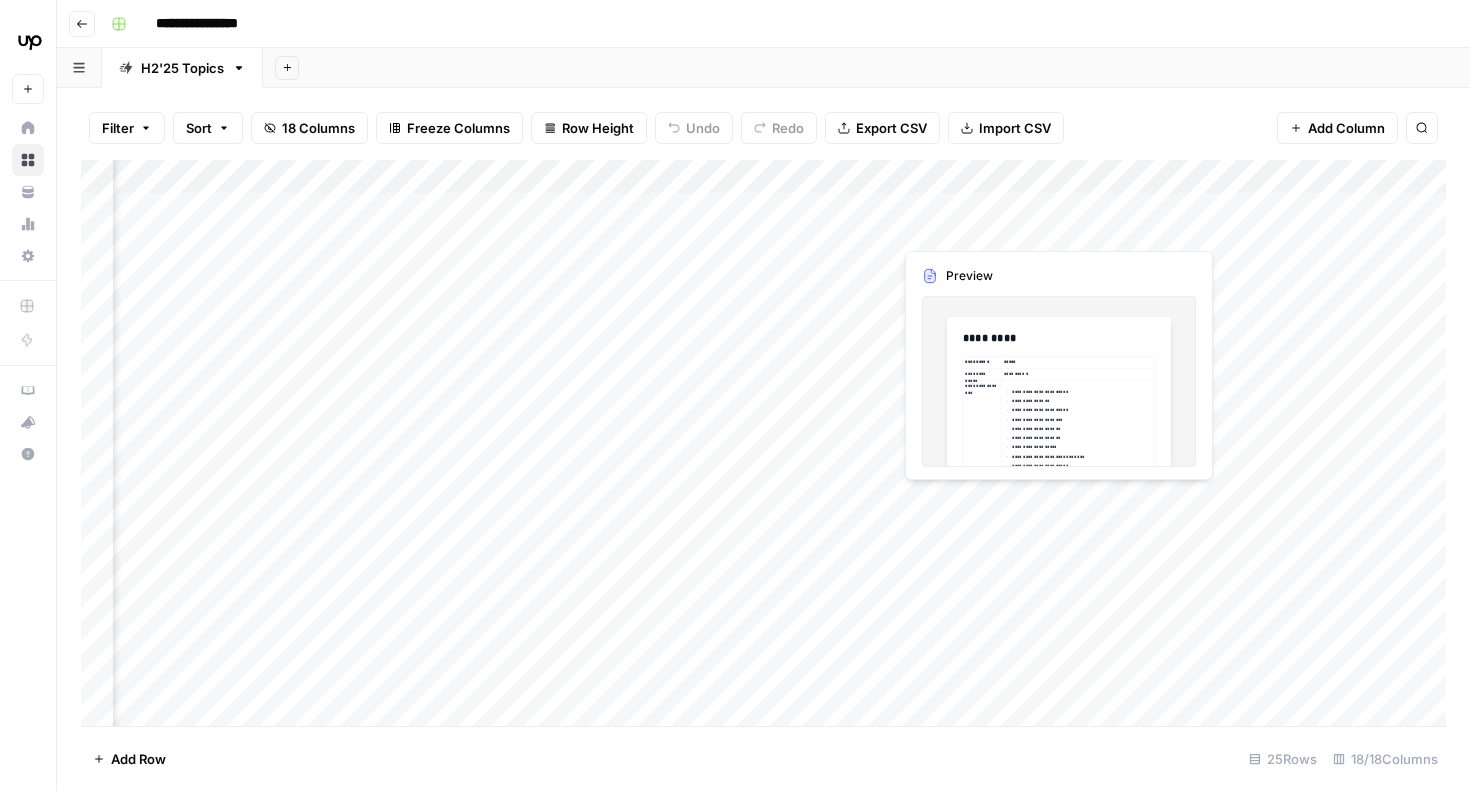 click on "Add Column" at bounding box center (763, 443) 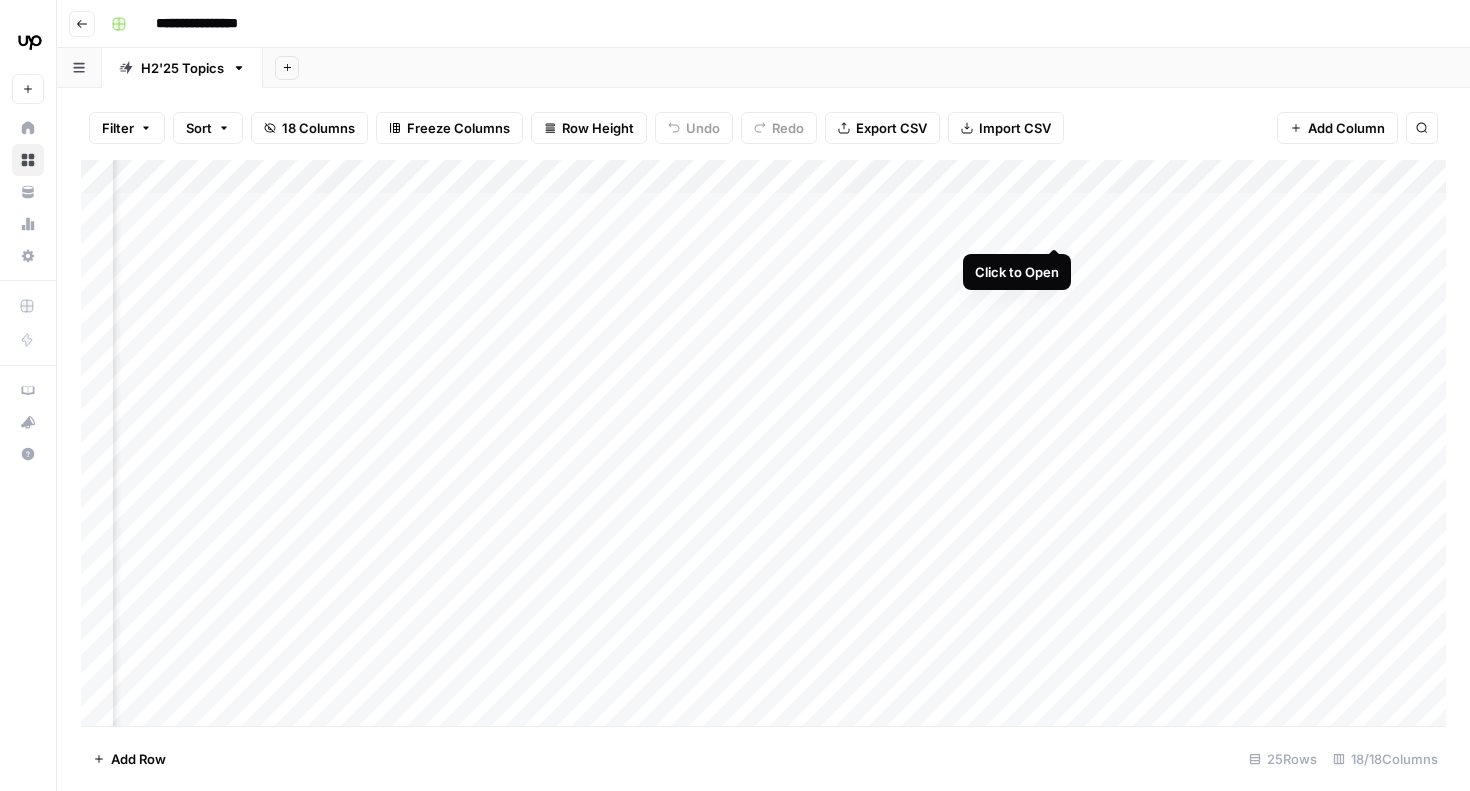 click on "Add Column" at bounding box center [763, 443] 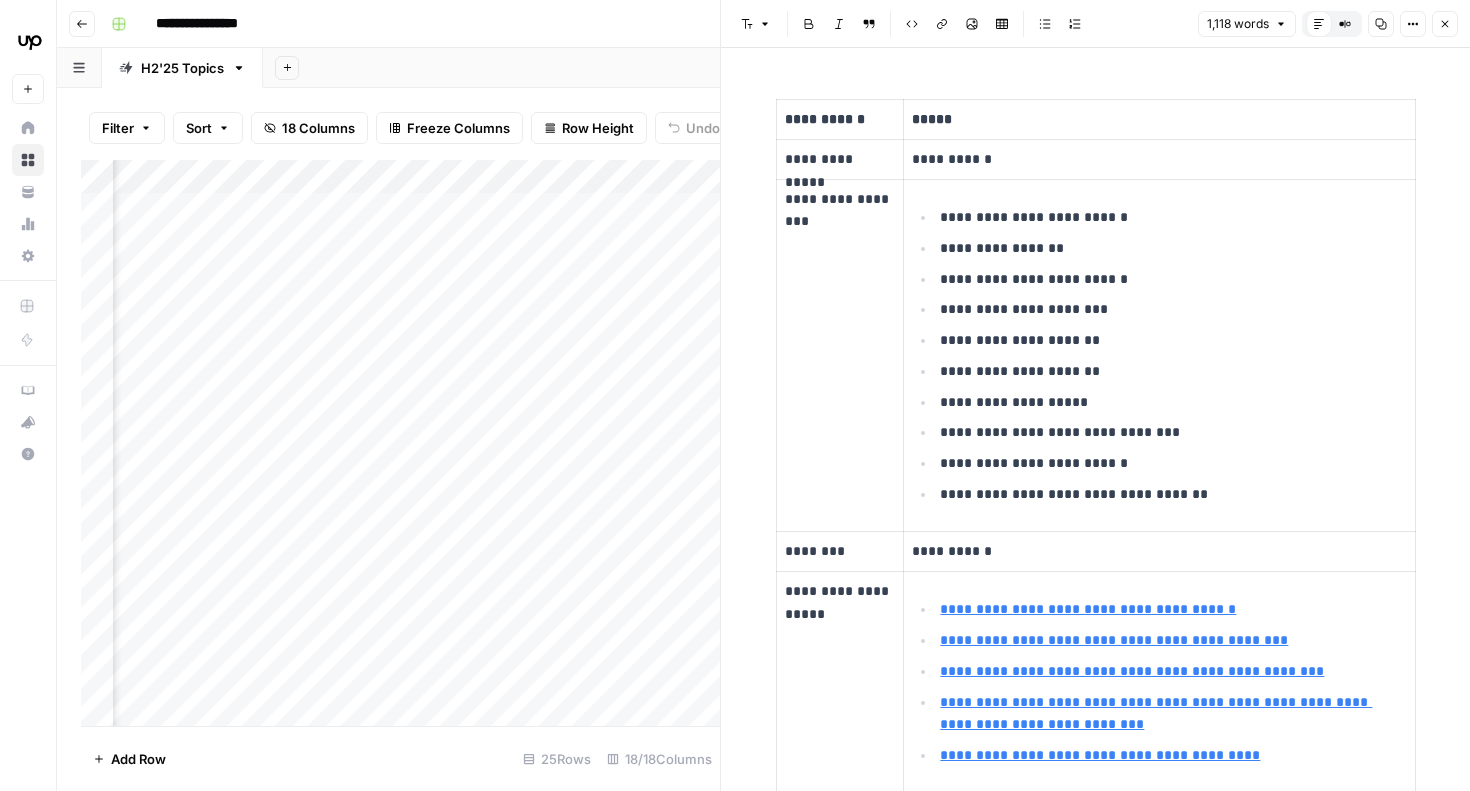 scroll, scrollTop: 0, scrollLeft: 0, axis: both 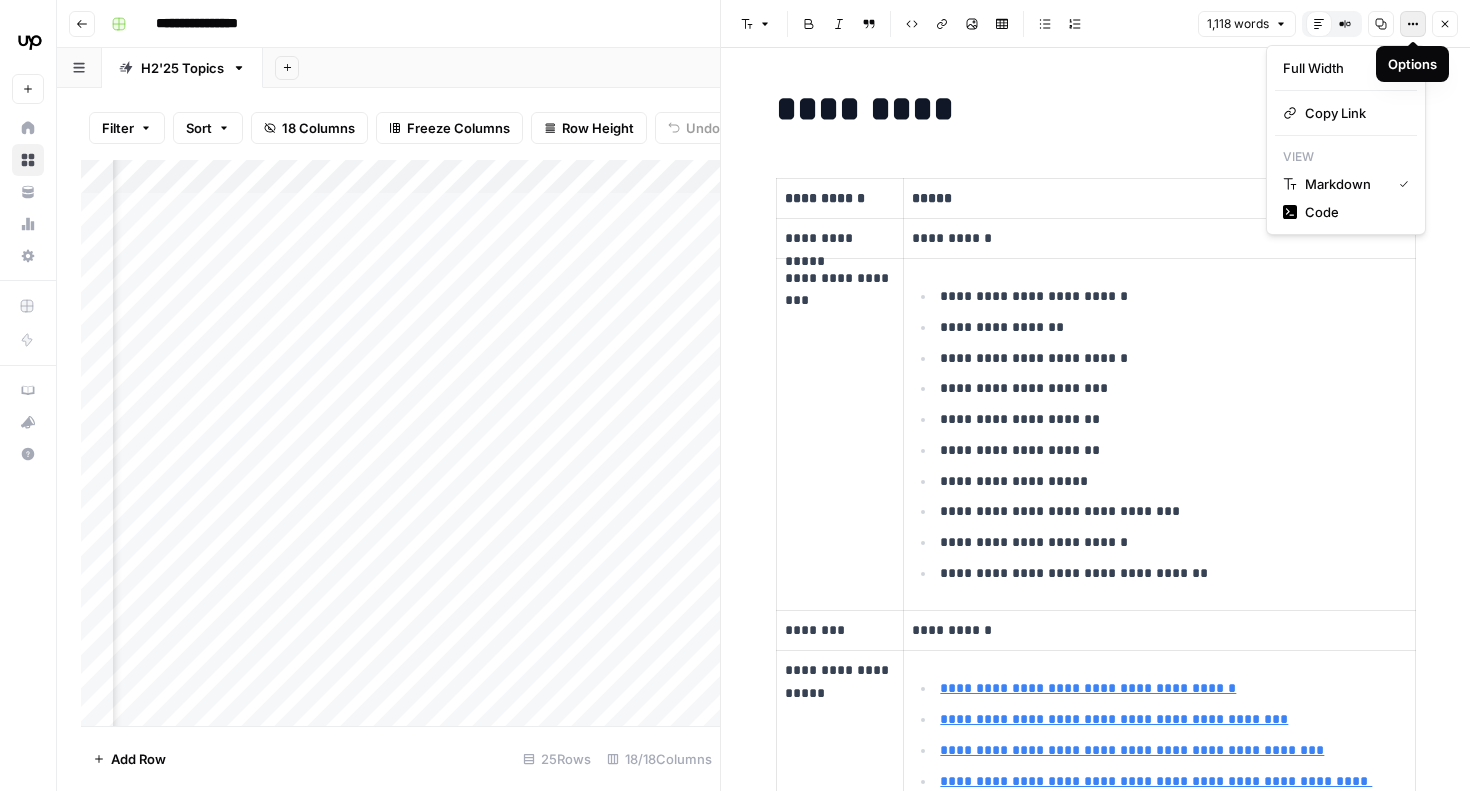 click 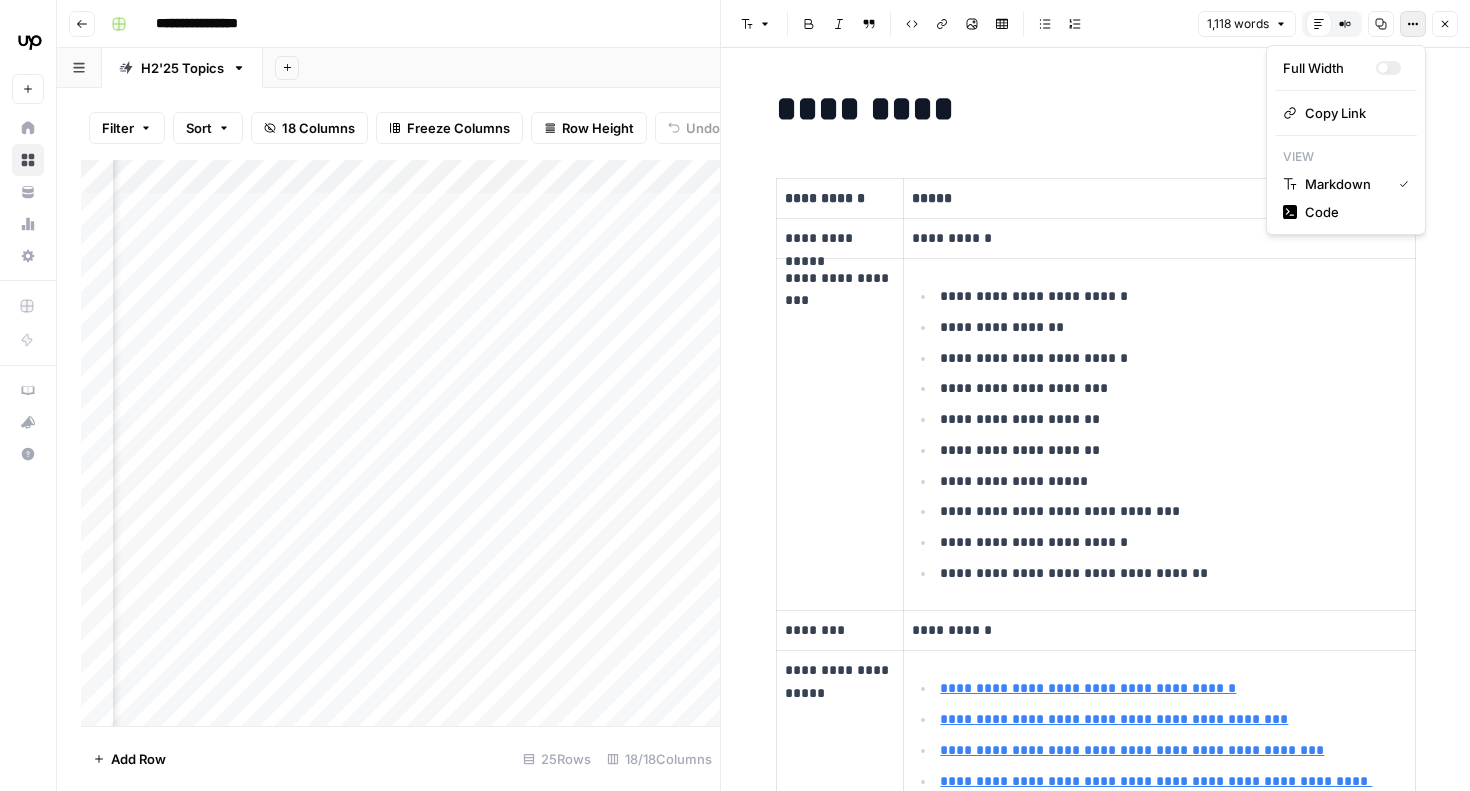 click on "**********" at bounding box center (1096, 3117) 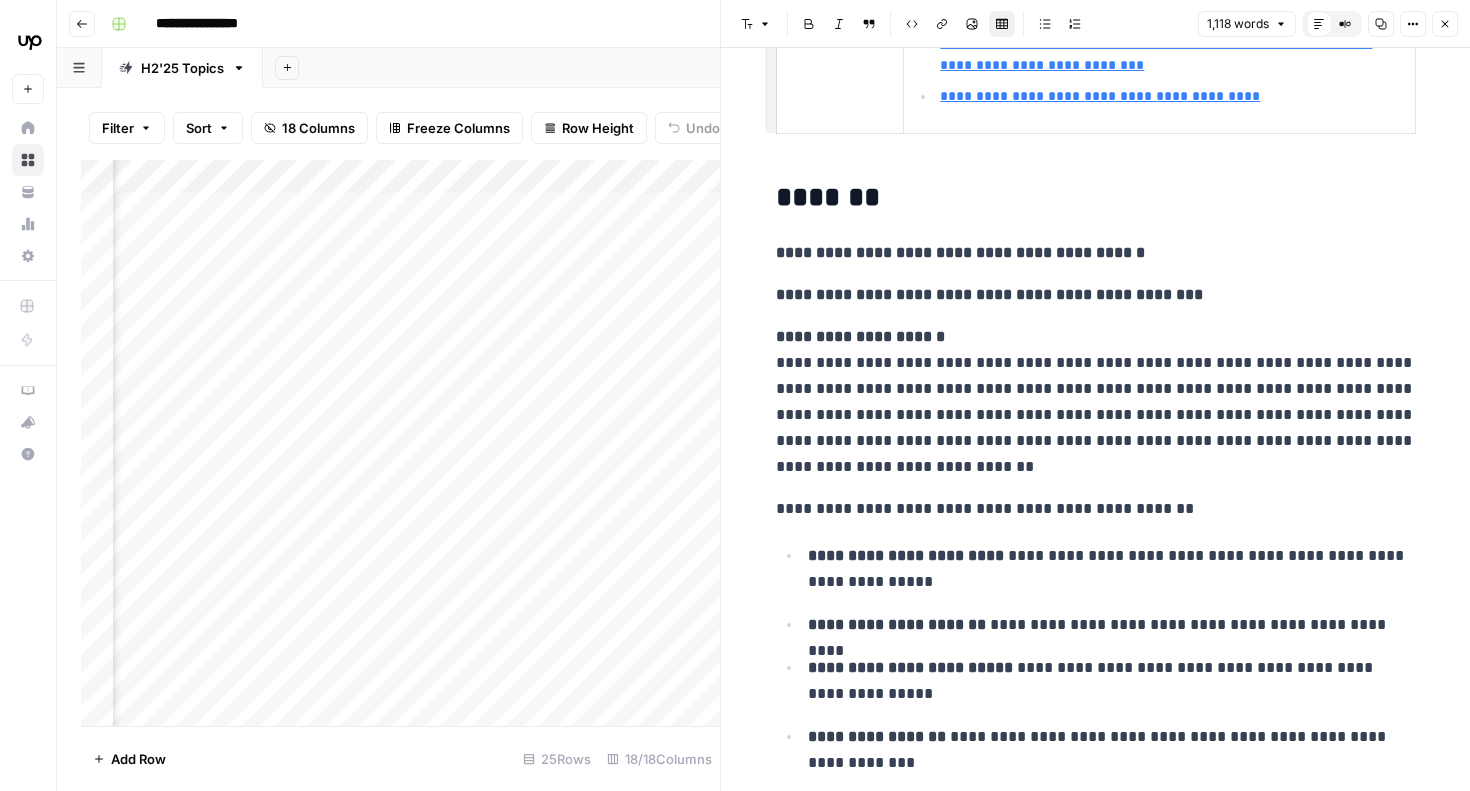 scroll, scrollTop: 0, scrollLeft: 0, axis: both 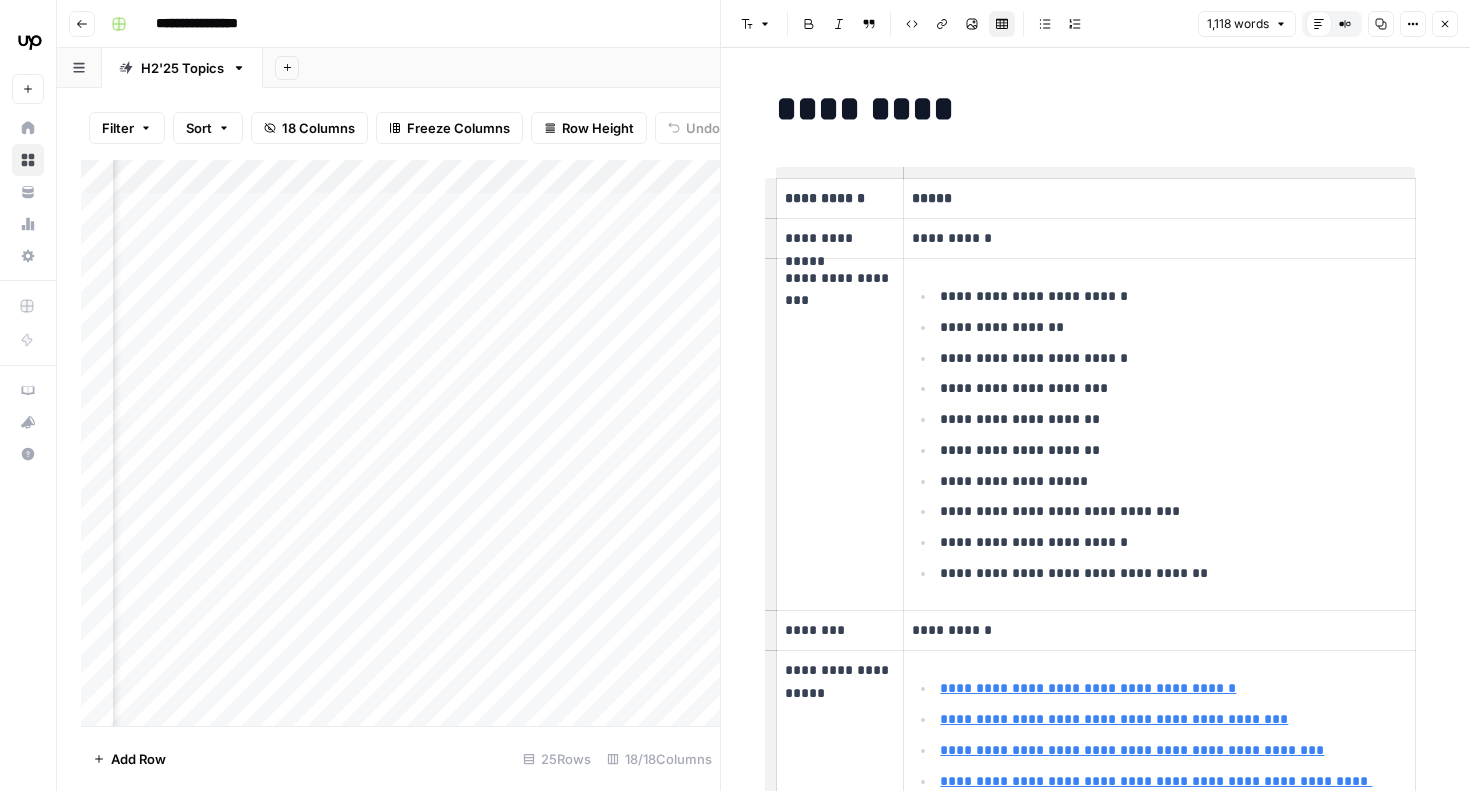 click on "Close" at bounding box center (1445, 24) 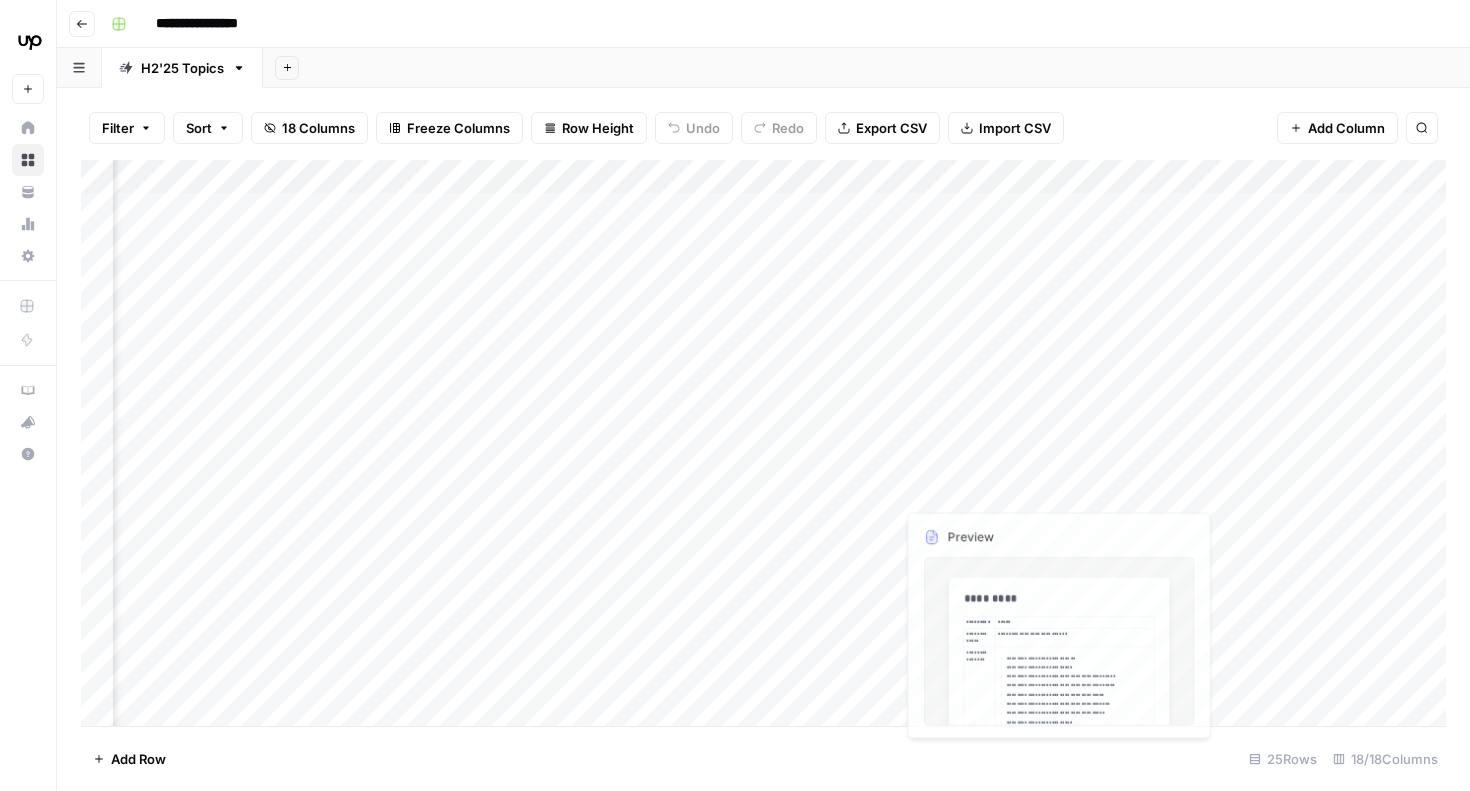 scroll, scrollTop: 0, scrollLeft: 1104, axis: horizontal 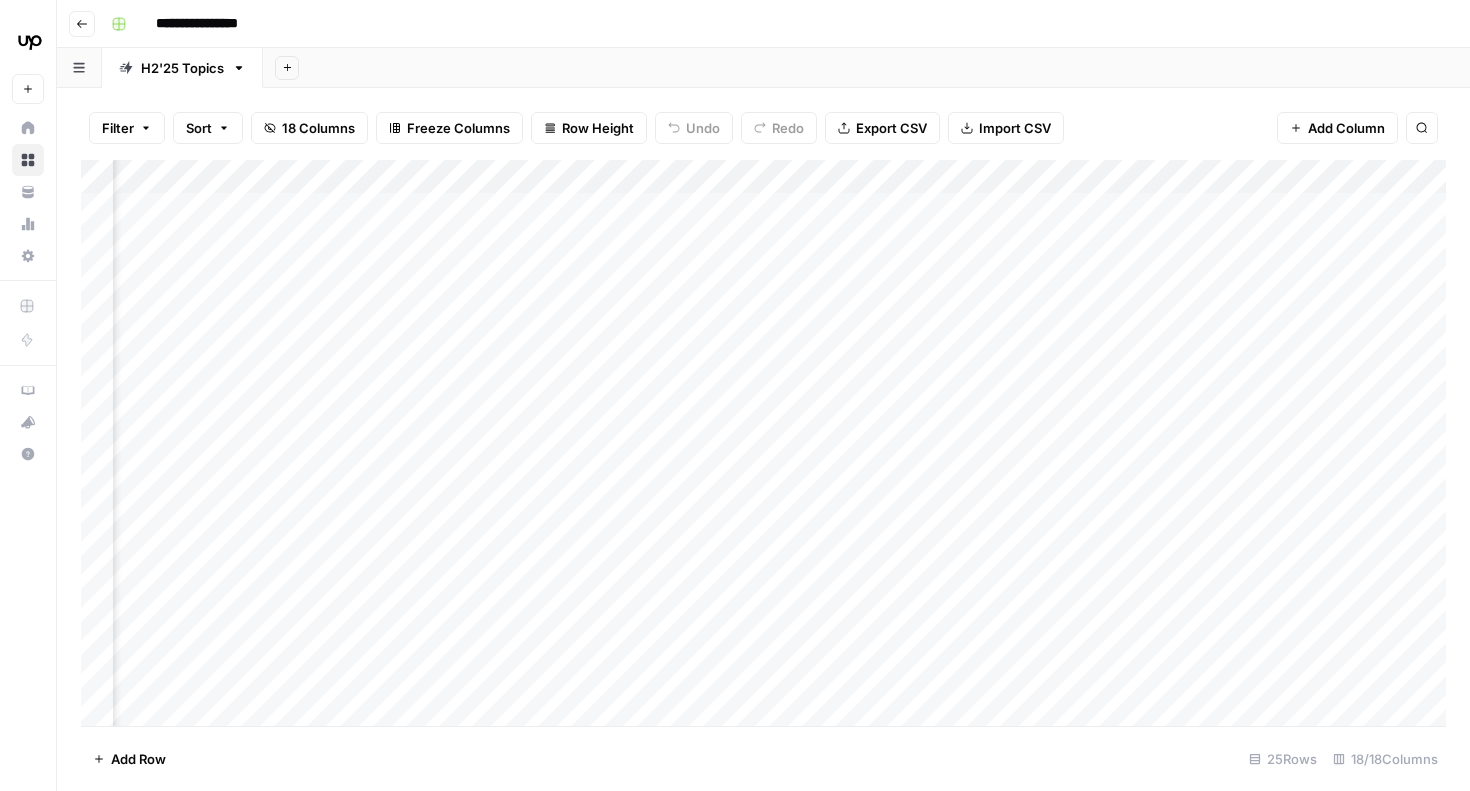 click on "Add Column" at bounding box center [763, 443] 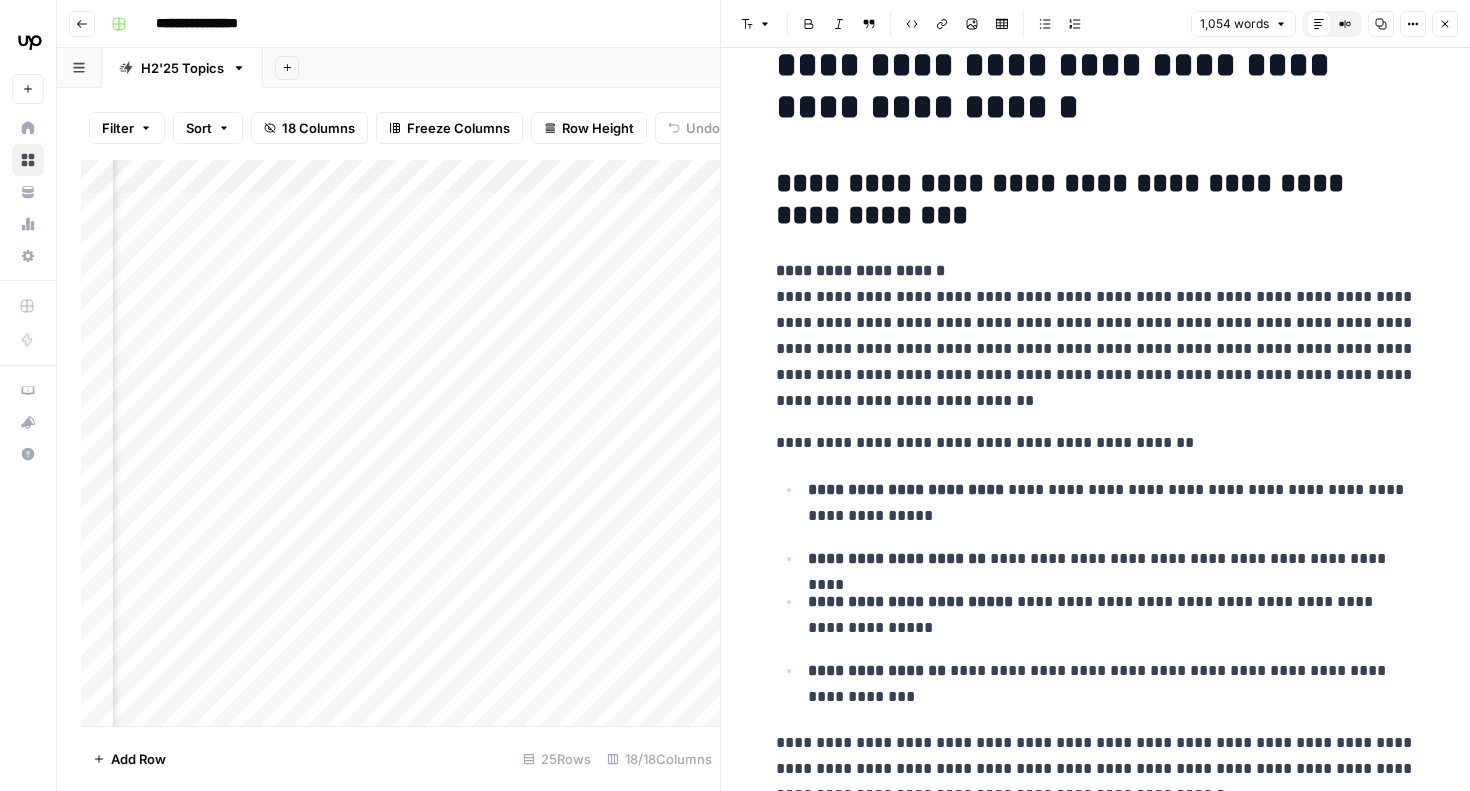 scroll, scrollTop: 0, scrollLeft: 0, axis: both 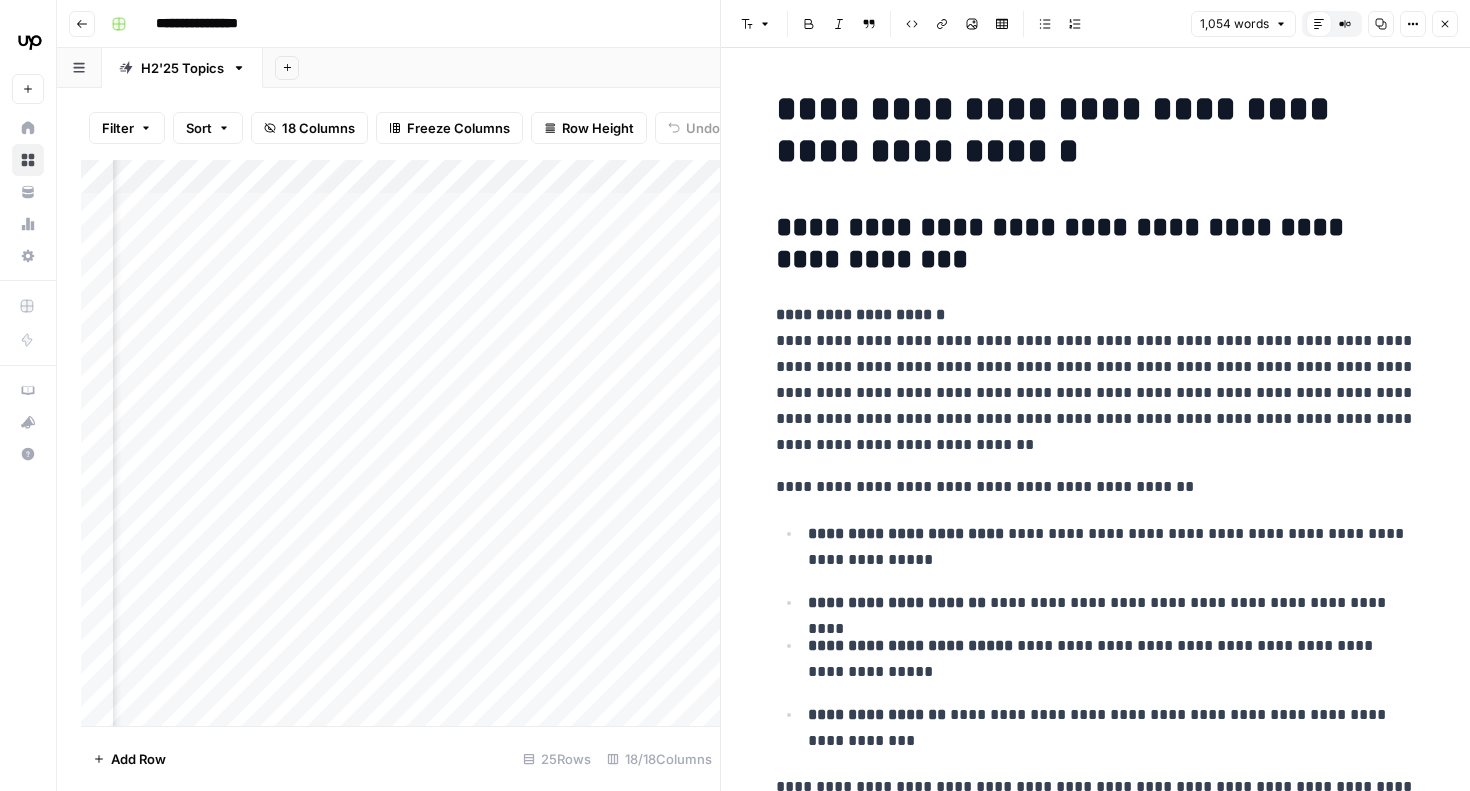 click on "Close" at bounding box center [1445, 24] 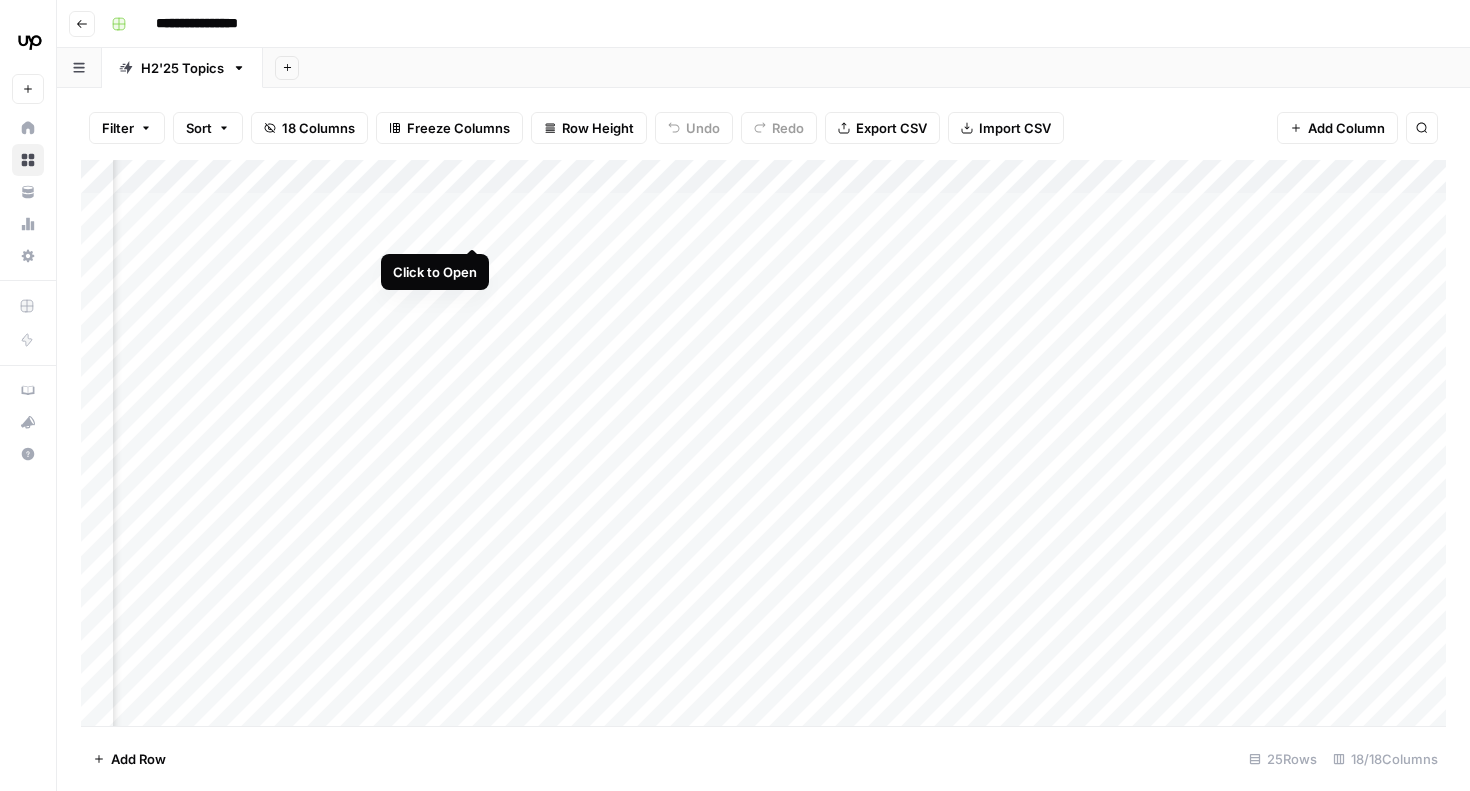 click on "Add Column" at bounding box center [763, 443] 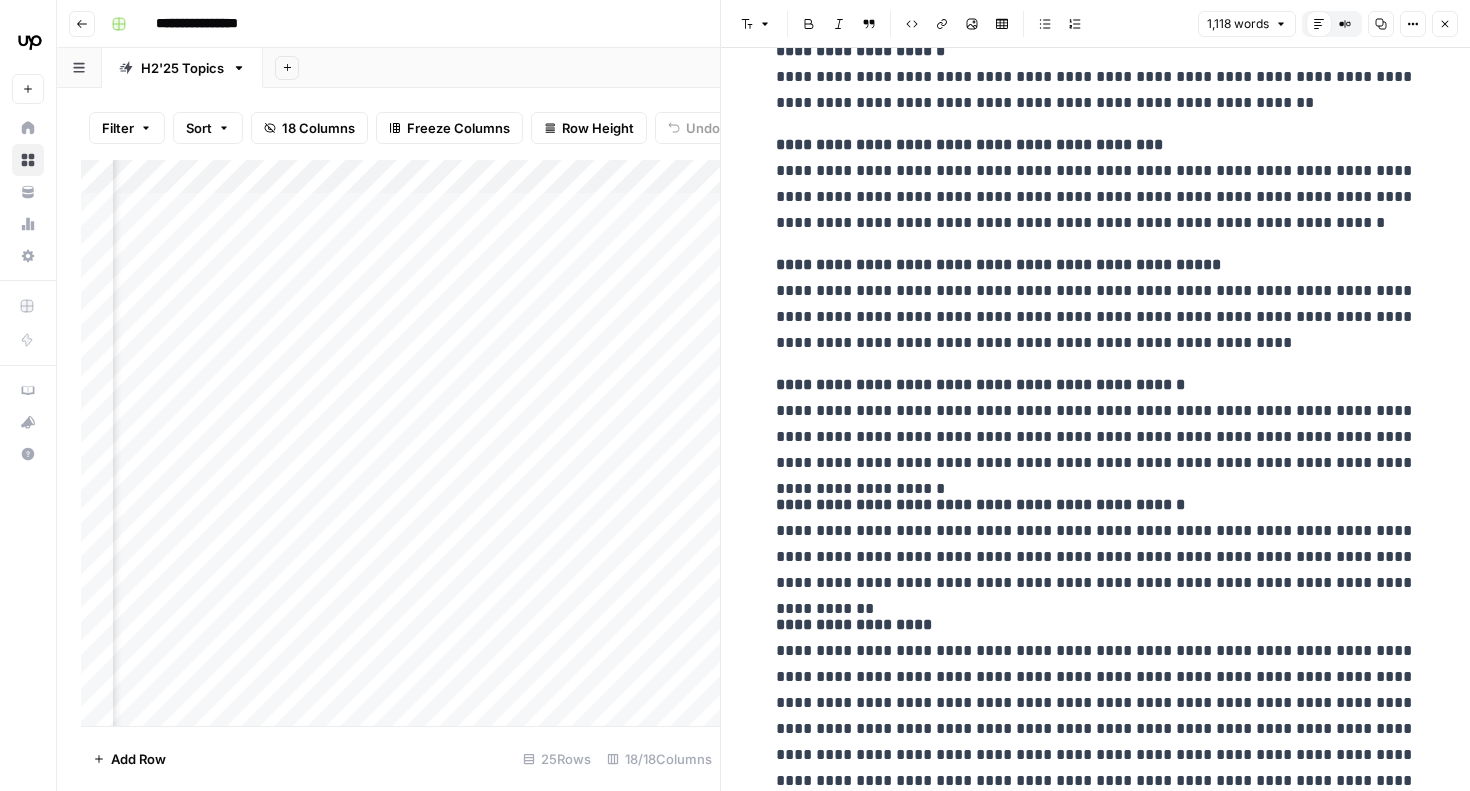 scroll, scrollTop: 5428, scrollLeft: 0, axis: vertical 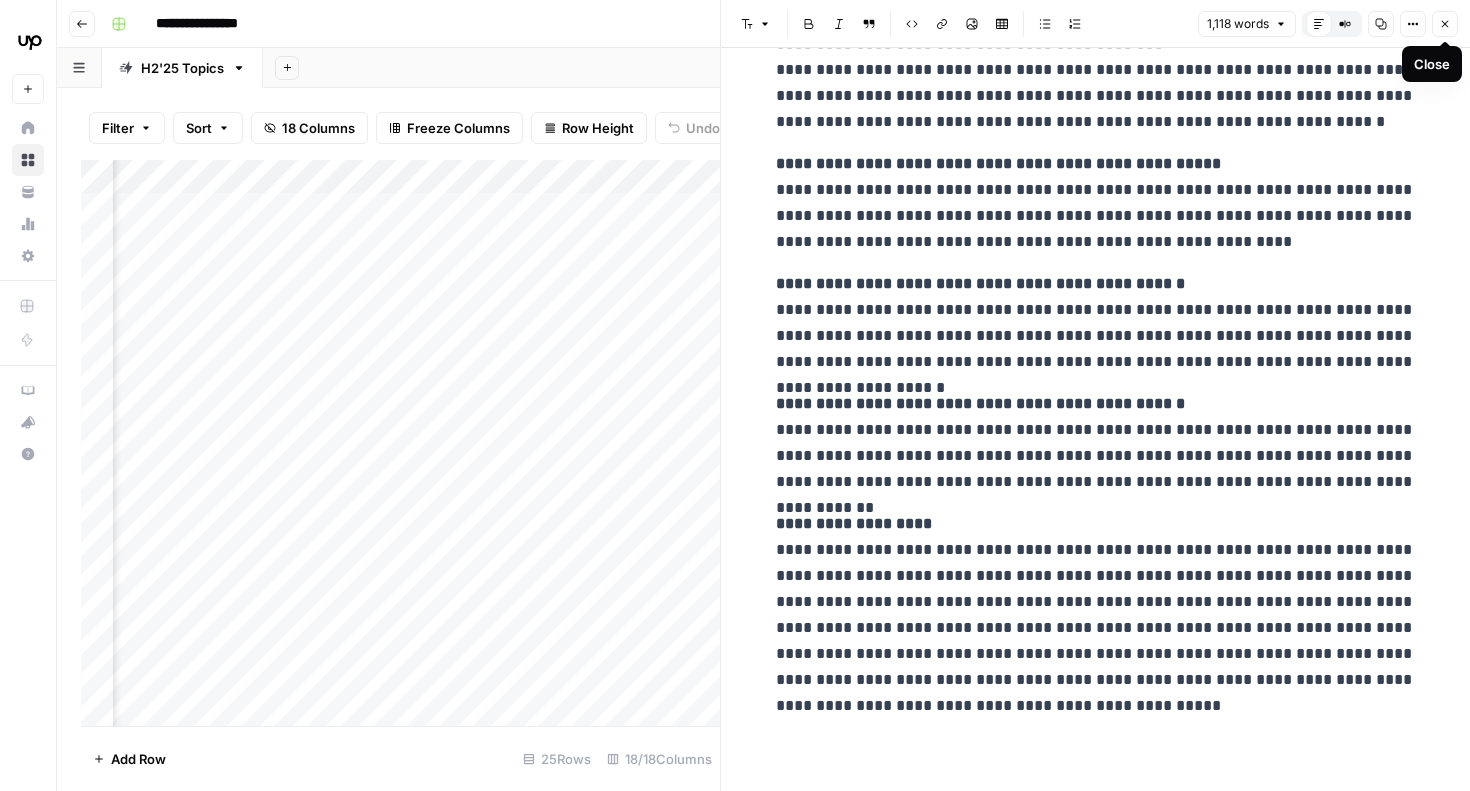 click 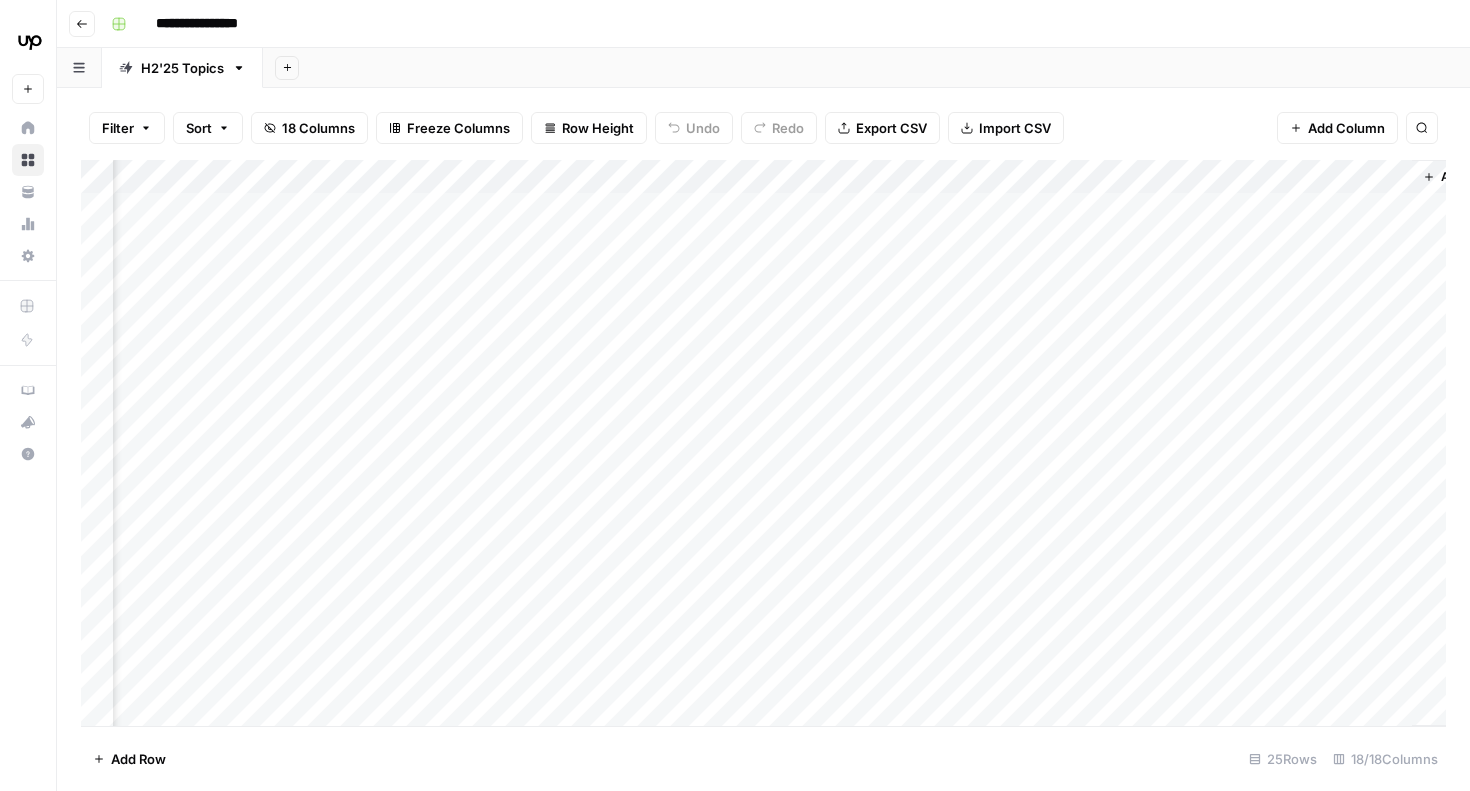 scroll, scrollTop: 0, scrollLeft: 2061, axis: horizontal 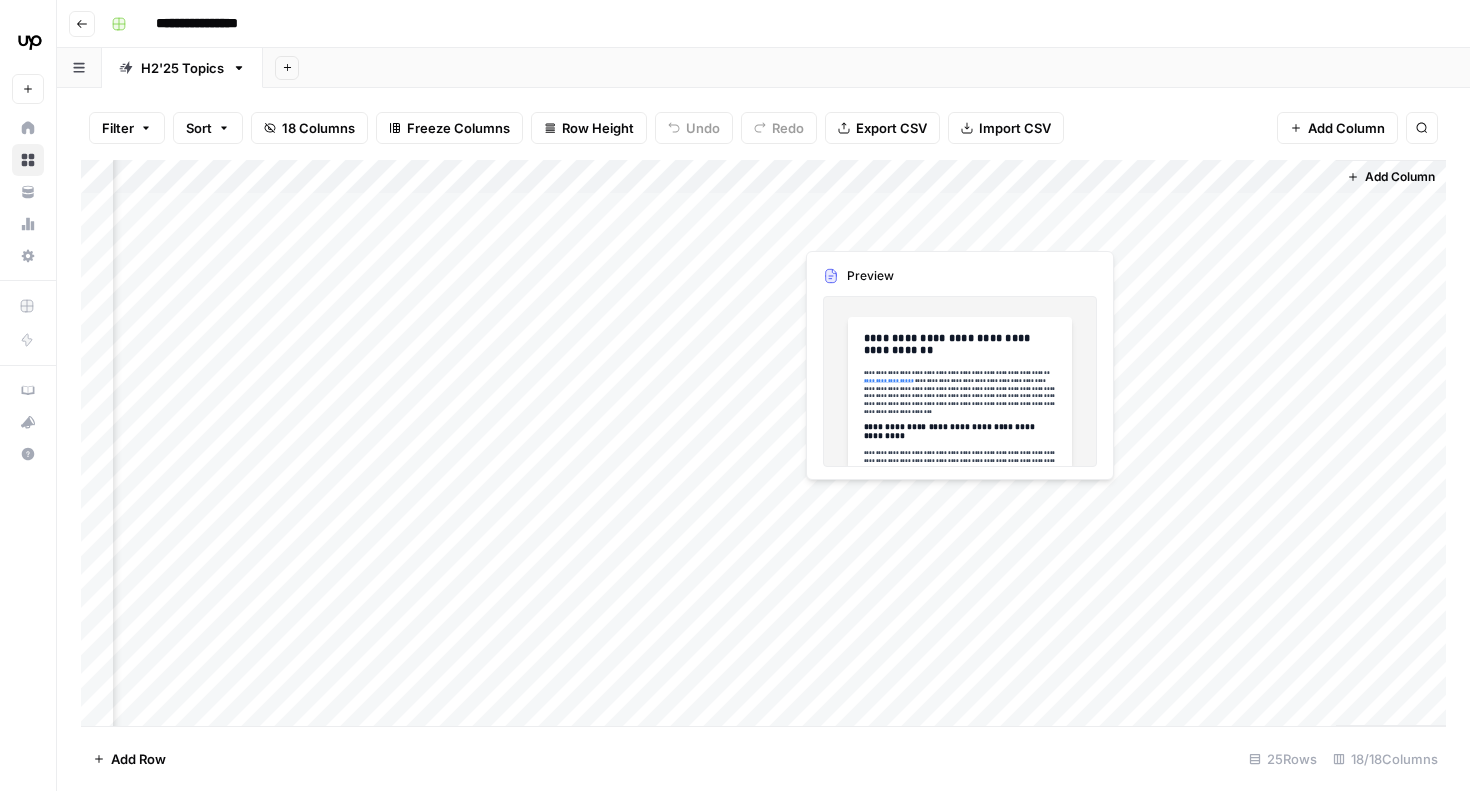 click on "Add Column" at bounding box center [763, 443] 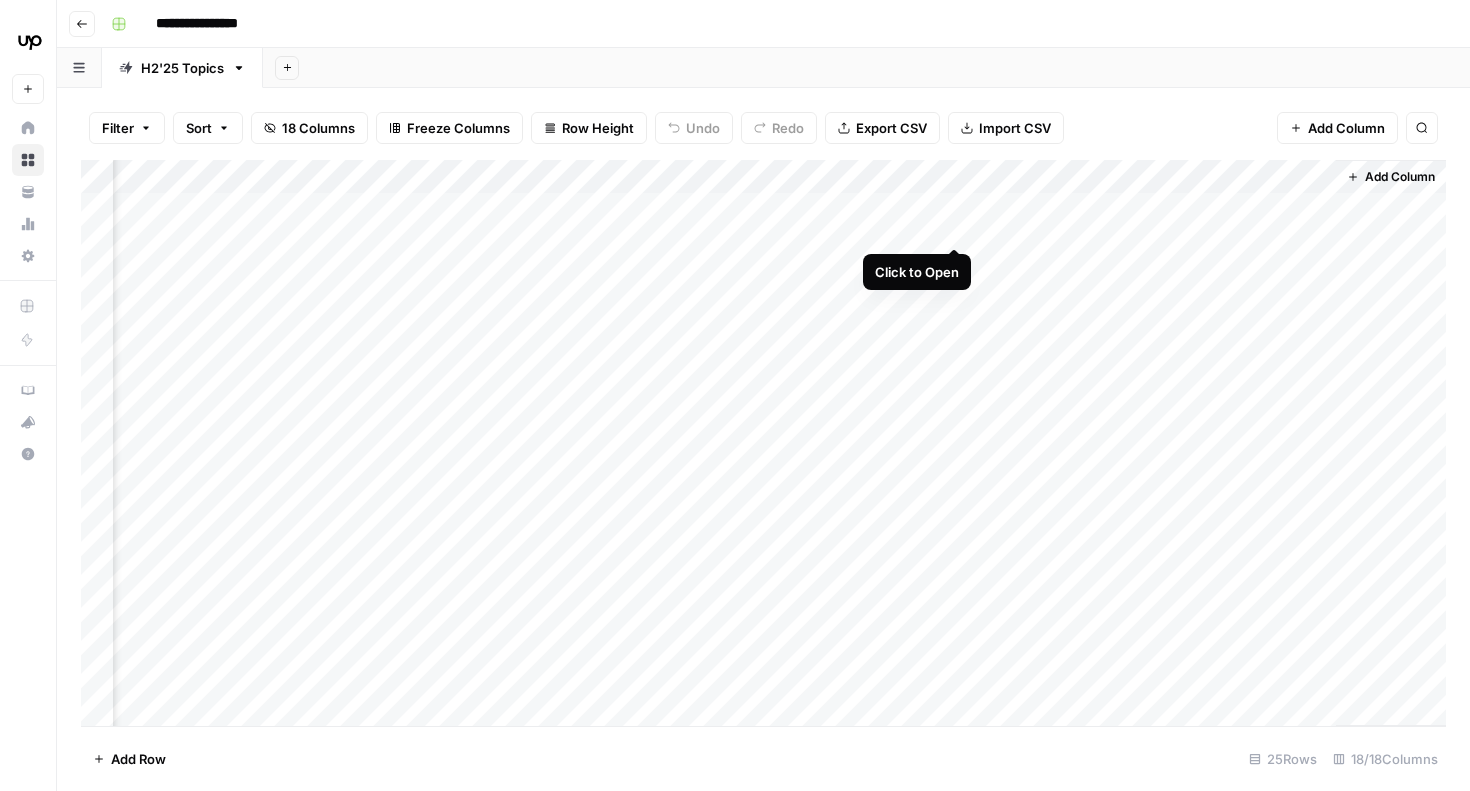 click on "Add Column" at bounding box center [763, 443] 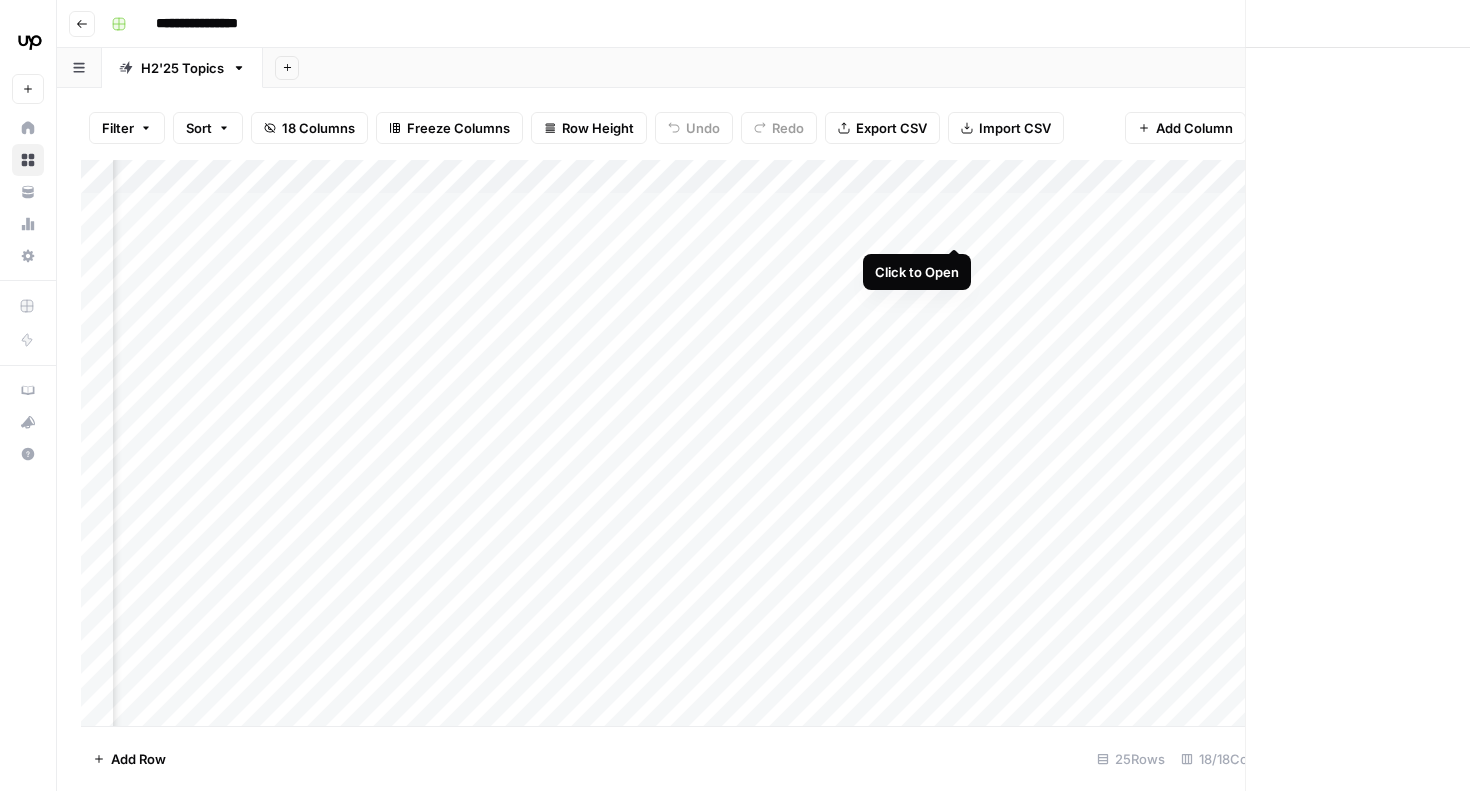 scroll, scrollTop: 0, scrollLeft: 2046, axis: horizontal 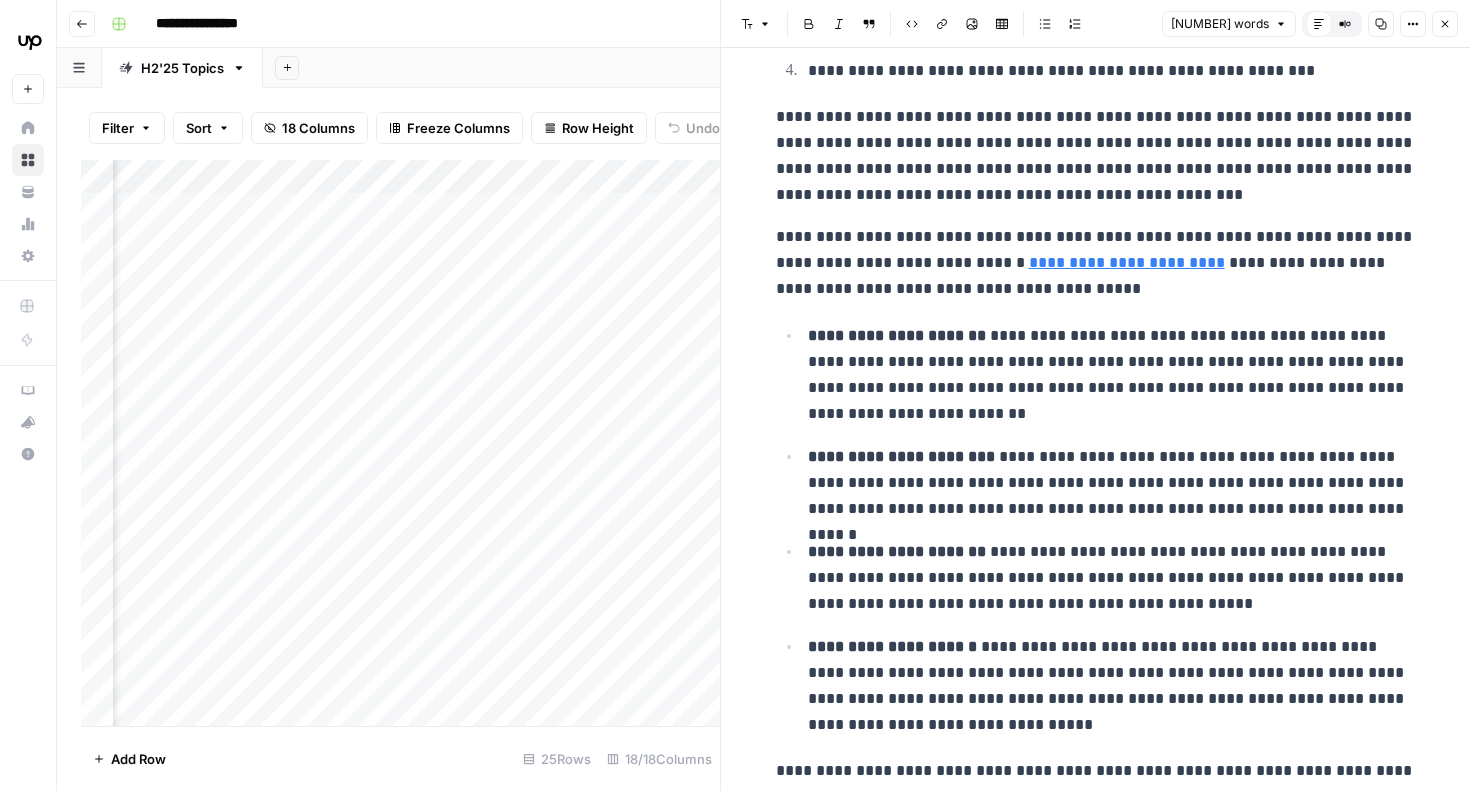click 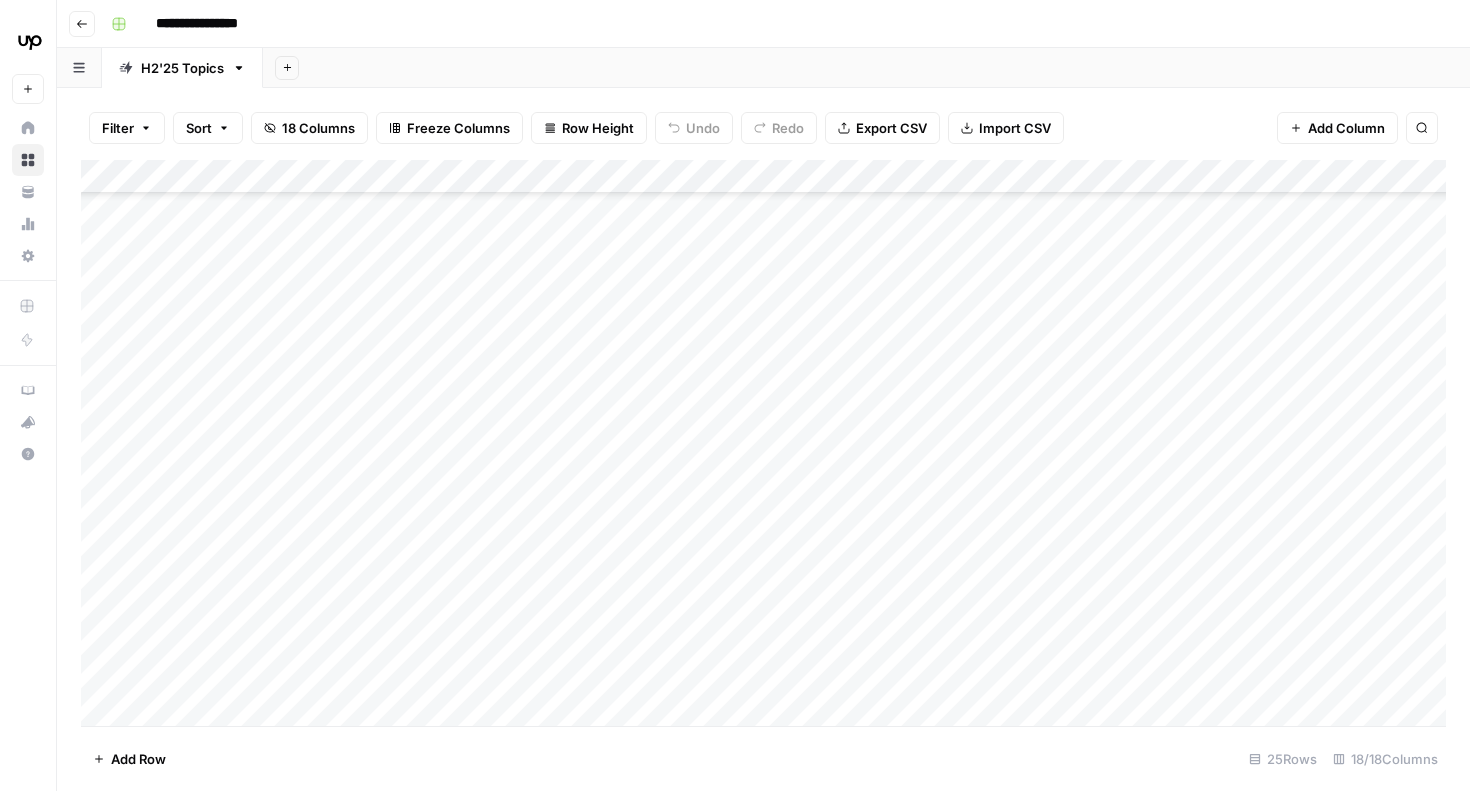 scroll, scrollTop: 800, scrollLeft: 0, axis: vertical 